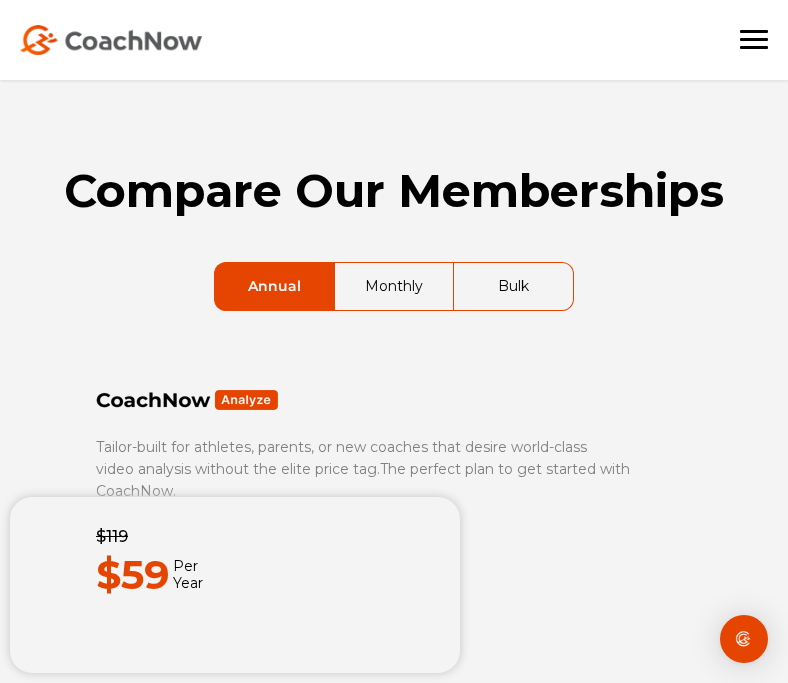 scroll, scrollTop: 117, scrollLeft: 0, axis: vertical 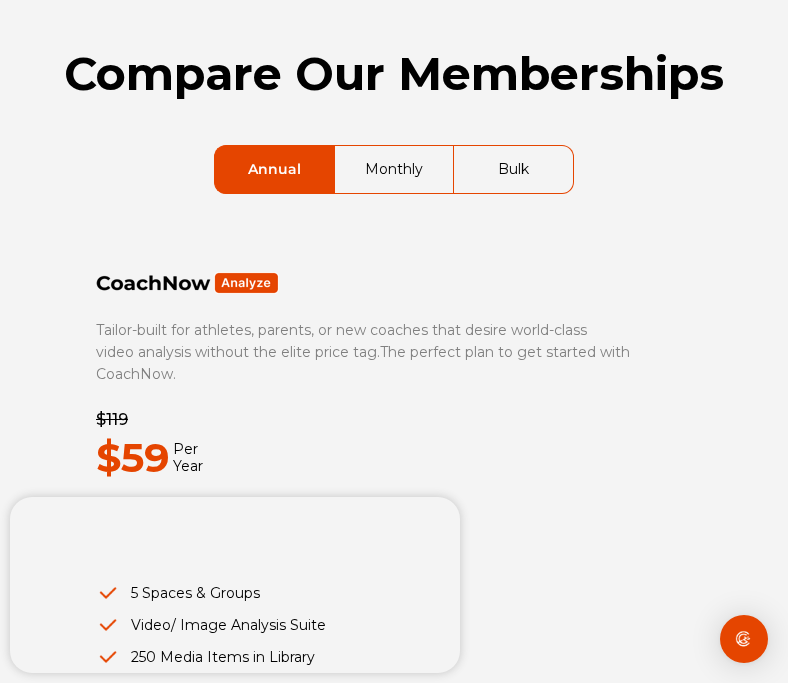 click on "Bulk" at bounding box center [513, 169] 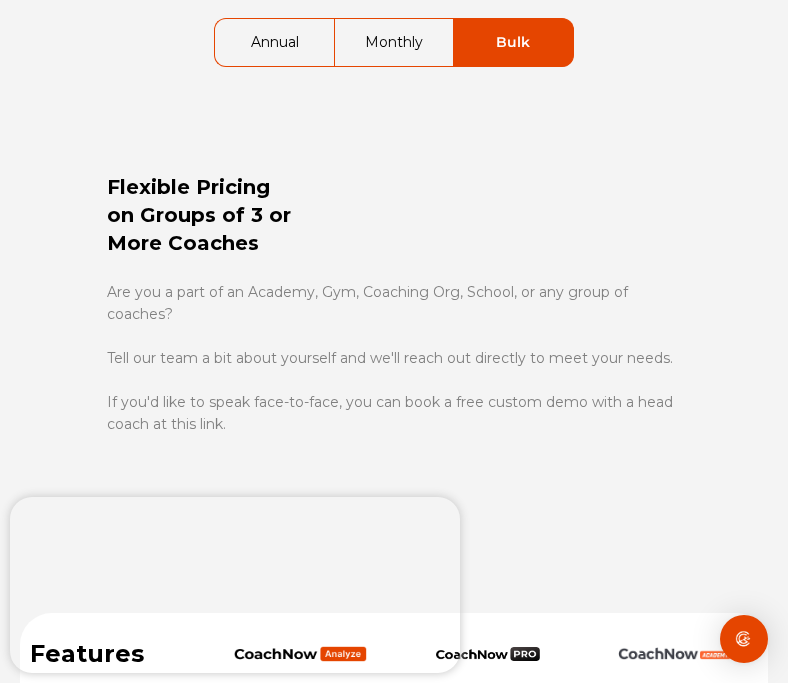 scroll, scrollTop: 260, scrollLeft: 0, axis: vertical 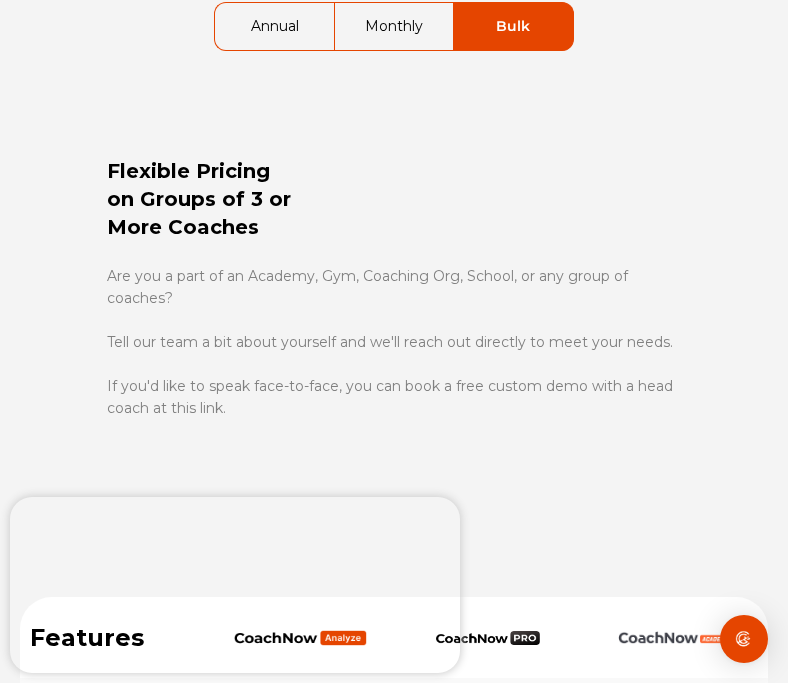 click on "Monthly" at bounding box center (394, 26) 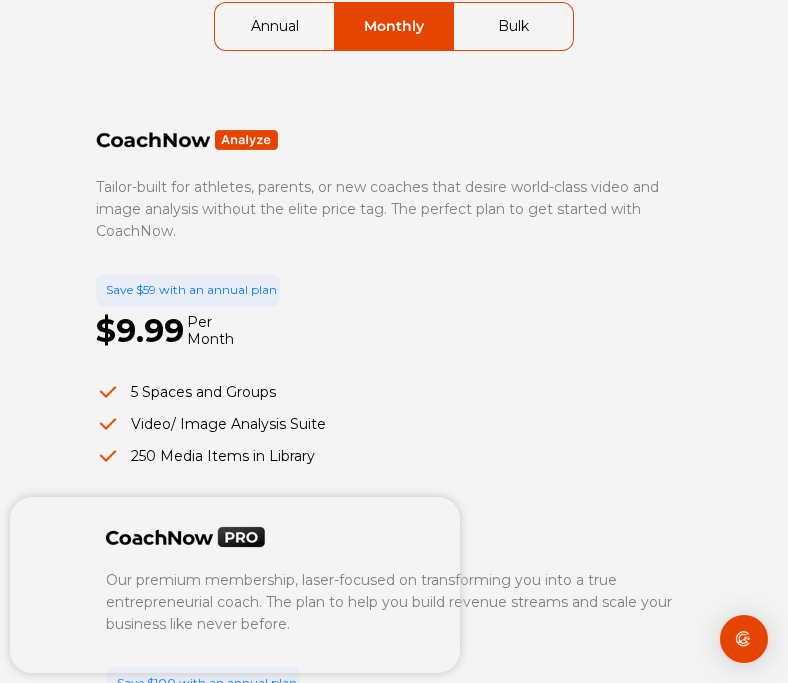 click on "Annual" at bounding box center [274, 26] 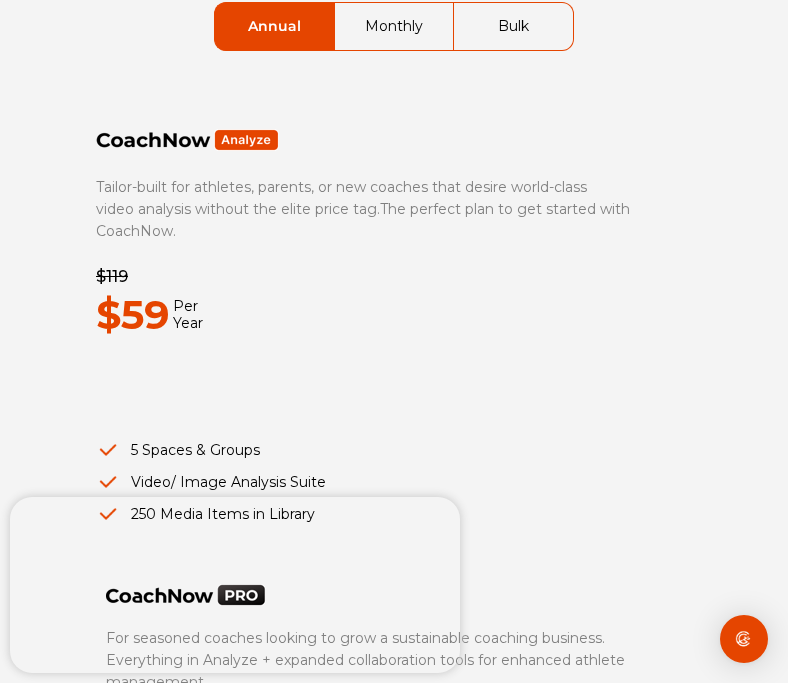 scroll, scrollTop: 277, scrollLeft: 0, axis: vertical 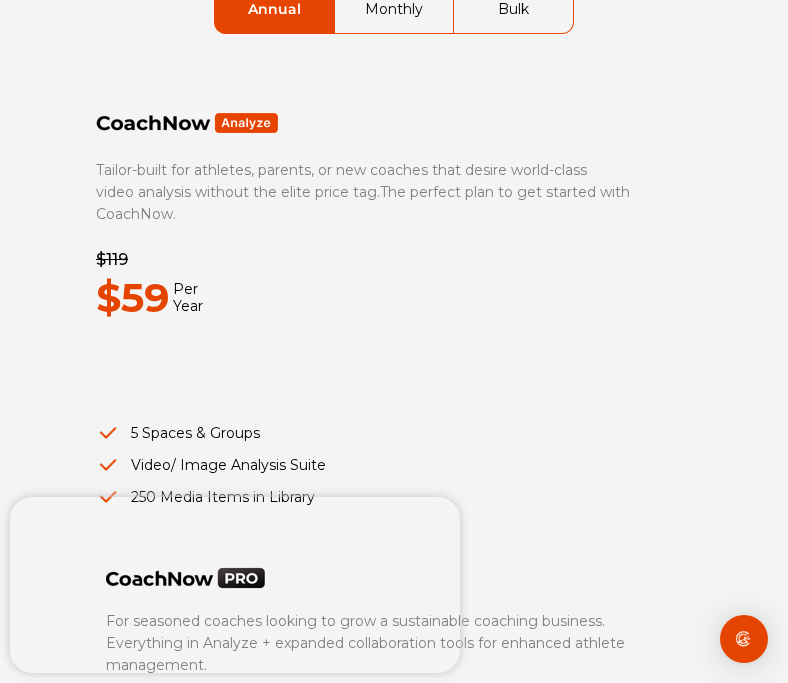 click on "$59
Per Year" at bounding box center (381, 298) 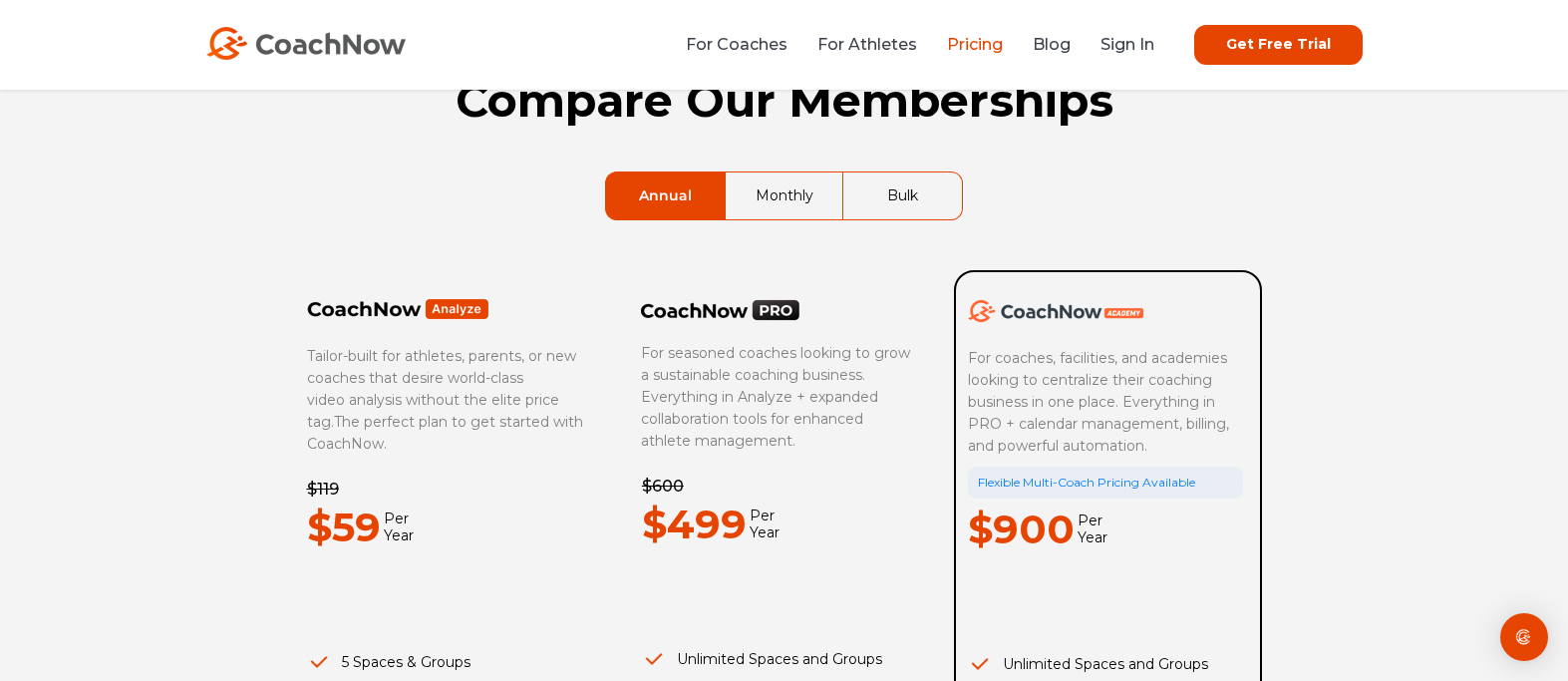 scroll, scrollTop: 0, scrollLeft: 0, axis: both 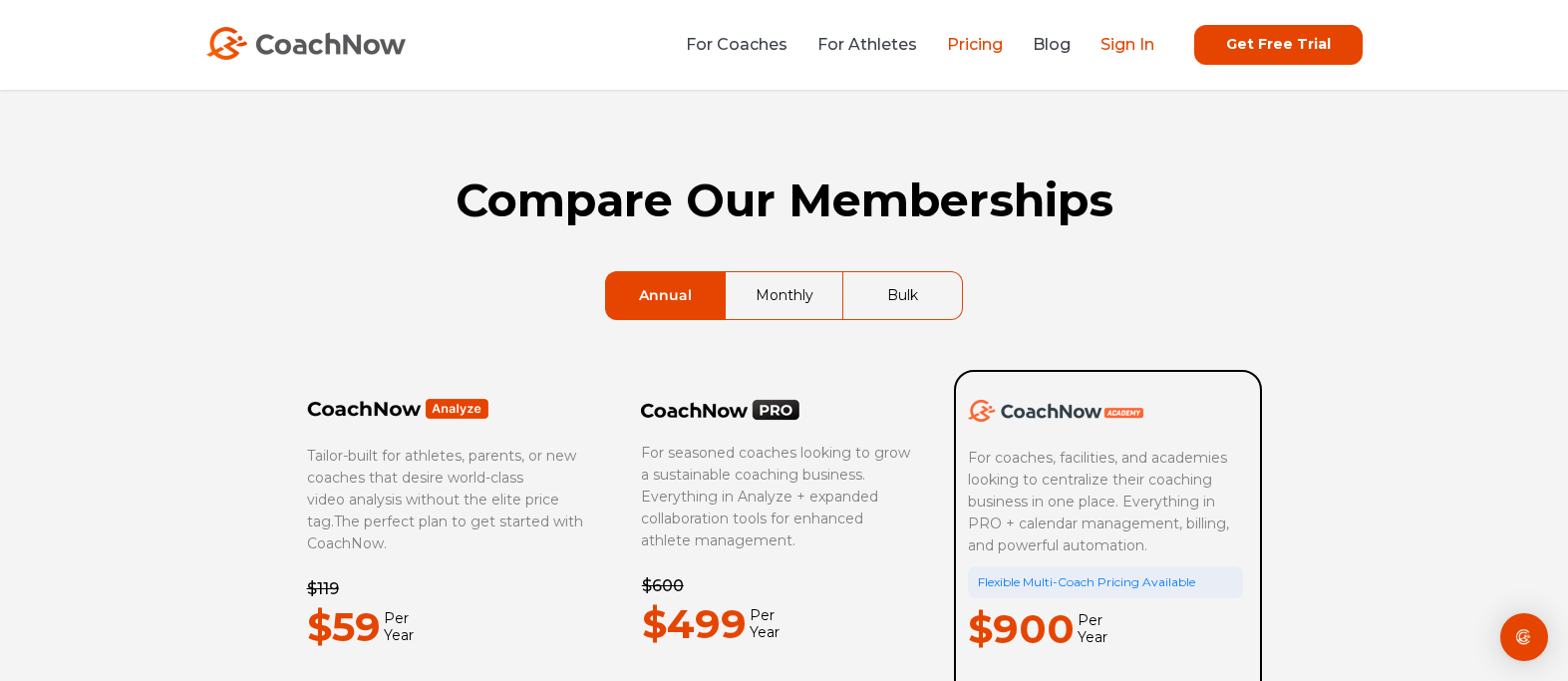 click on "Sign In" at bounding box center (1127, 44) 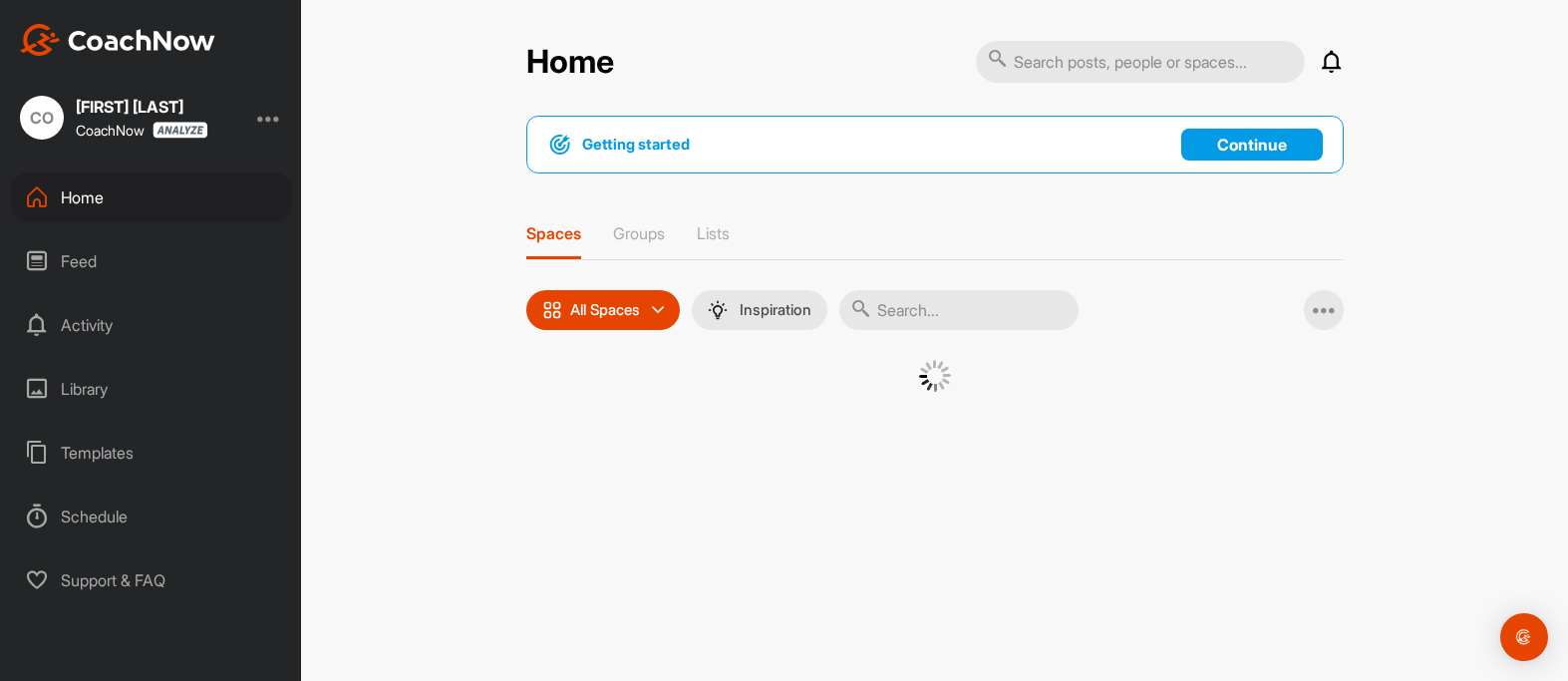 scroll, scrollTop: 0, scrollLeft: 0, axis: both 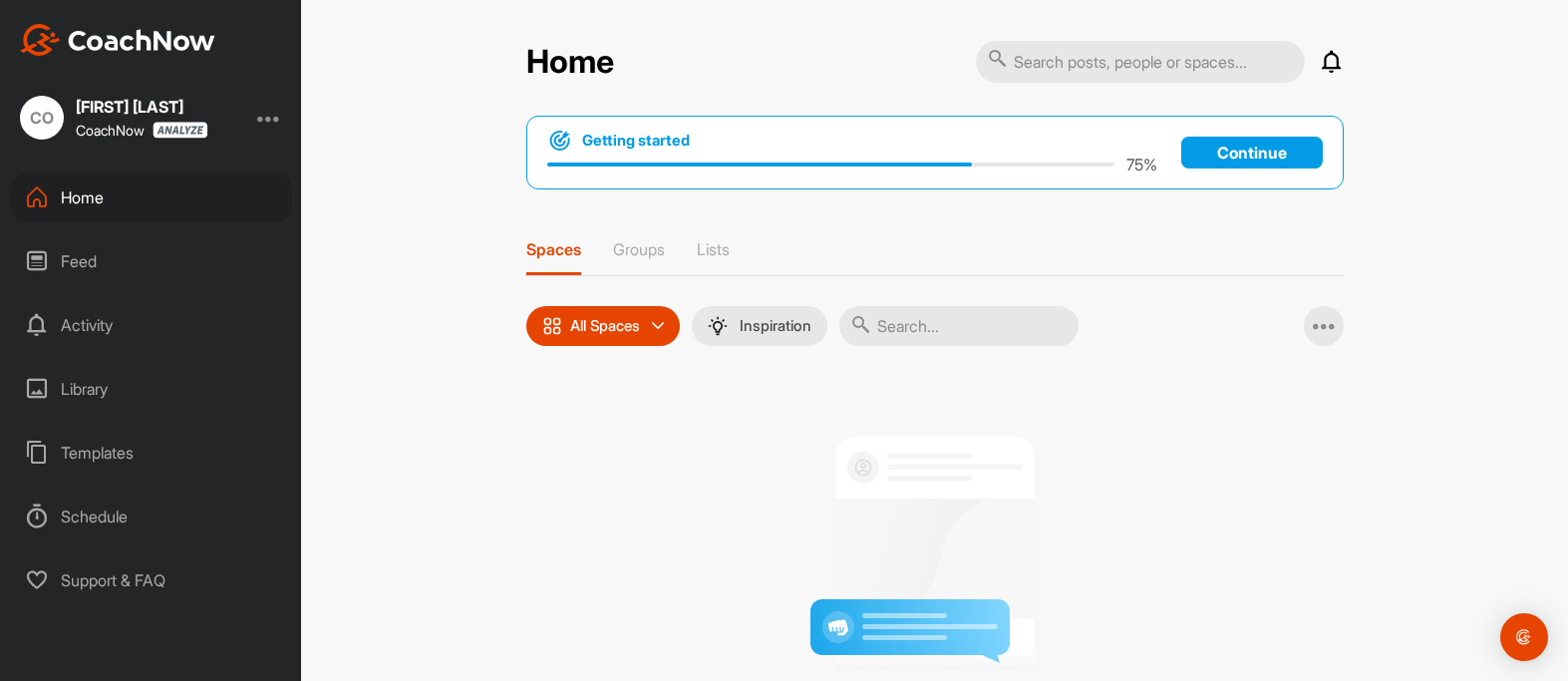 click on "Continue" at bounding box center [1252, 153] 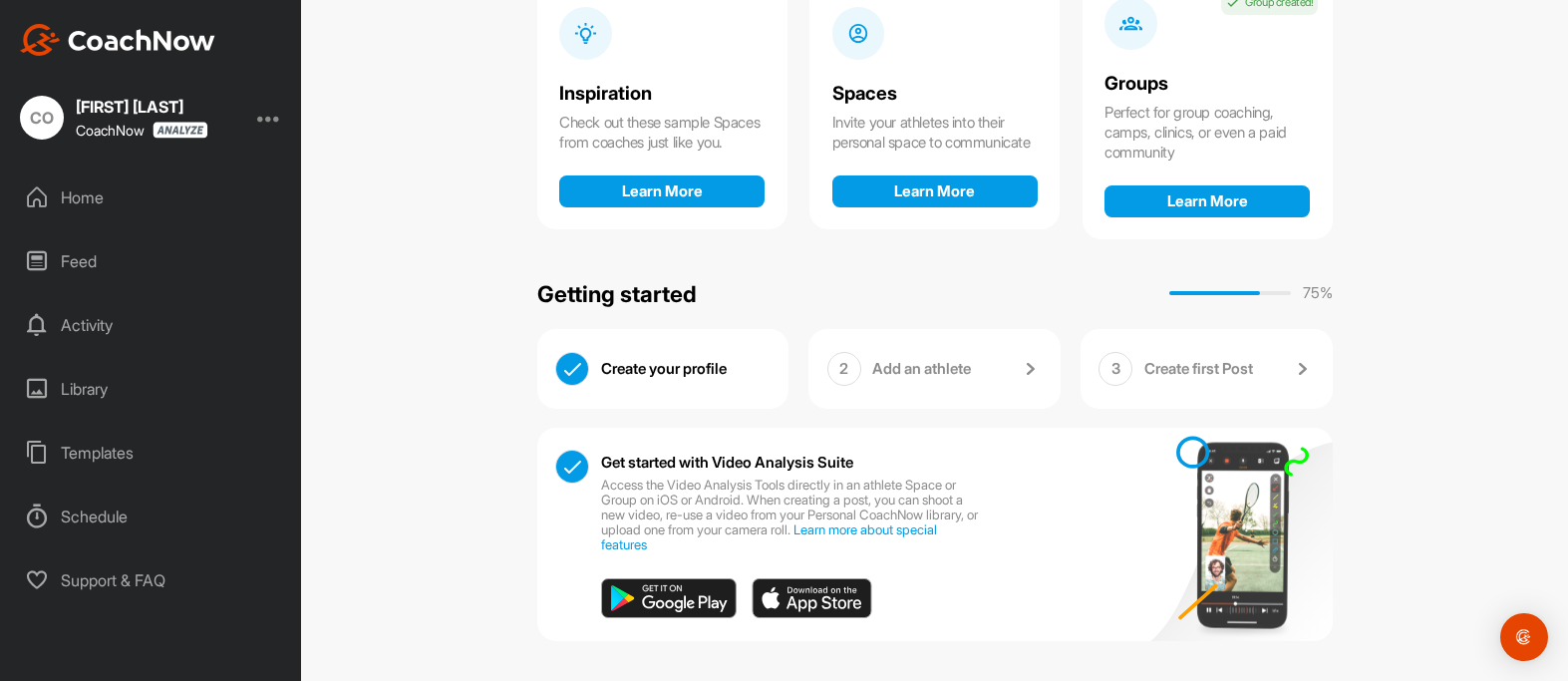 scroll, scrollTop: 242, scrollLeft: 0, axis: vertical 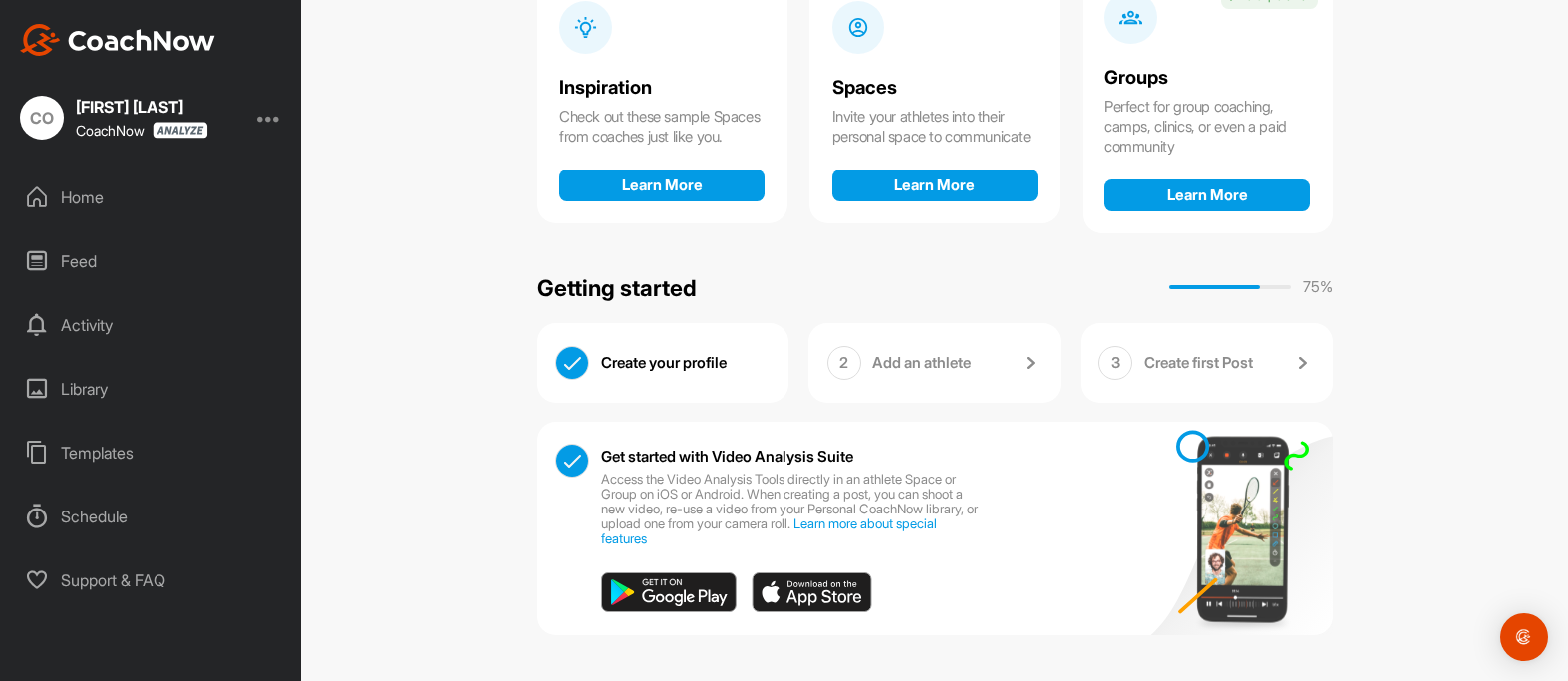 click on "Add an athlete" at bounding box center [921, 363] 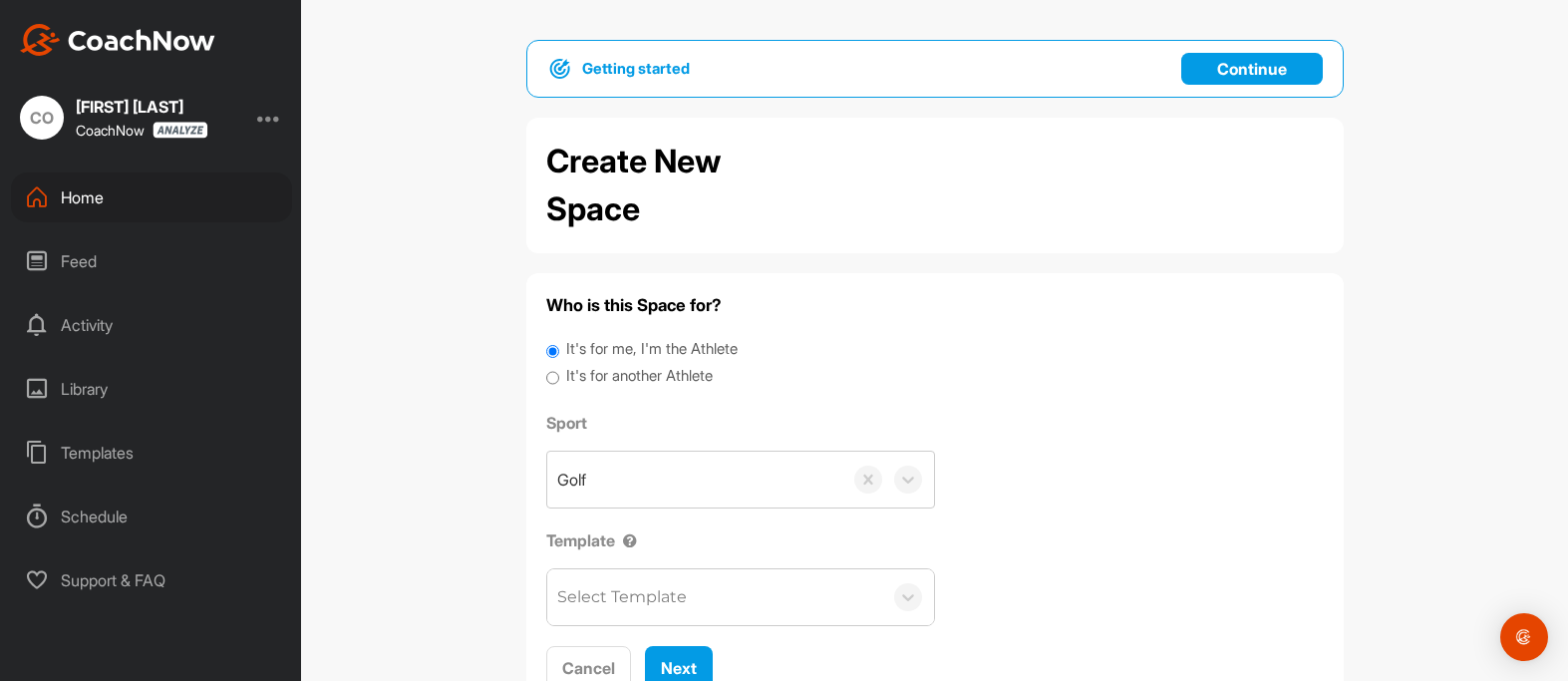 scroll, scrollTop: 0, scrollLeft: 0, axis: both 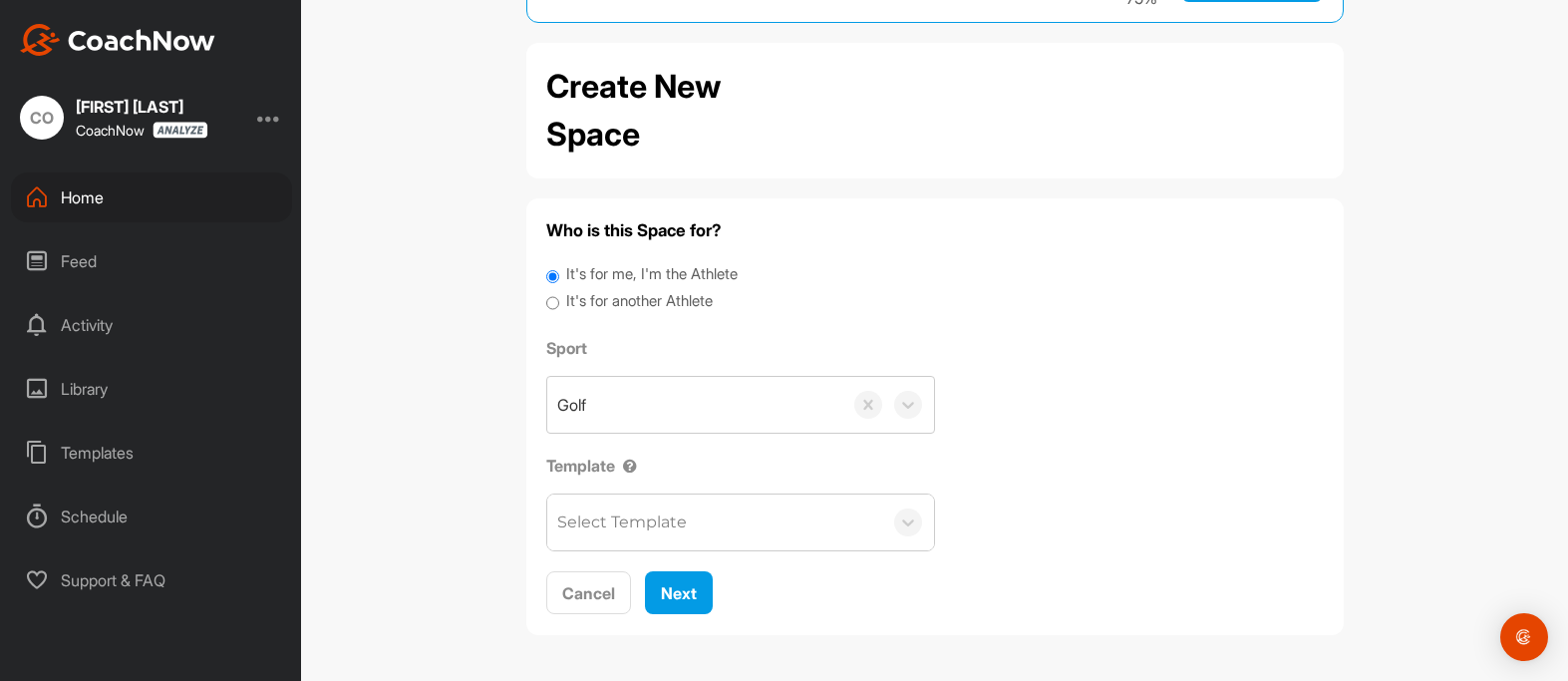 click on "Select Template" at bounding box center (622, 522) 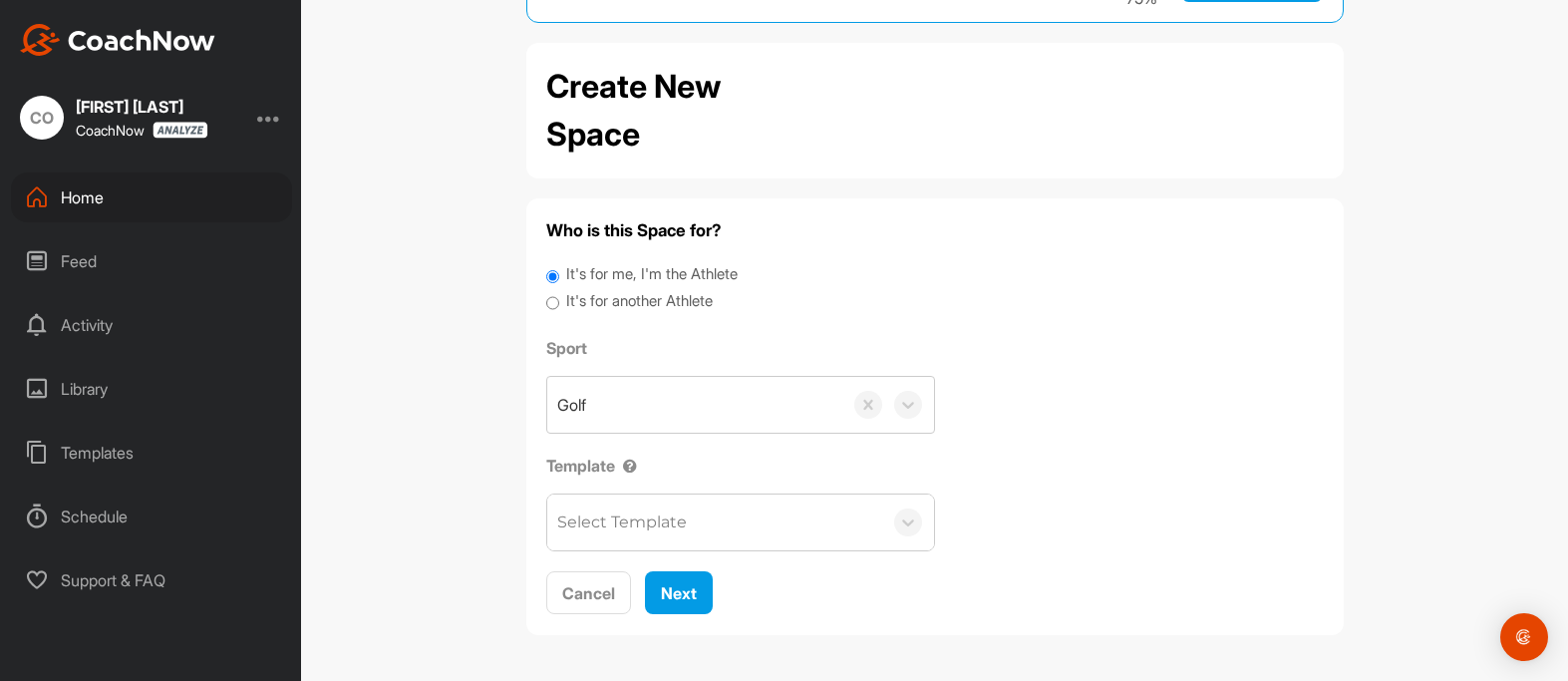 click on "Template" at bounding box center (741, 466) 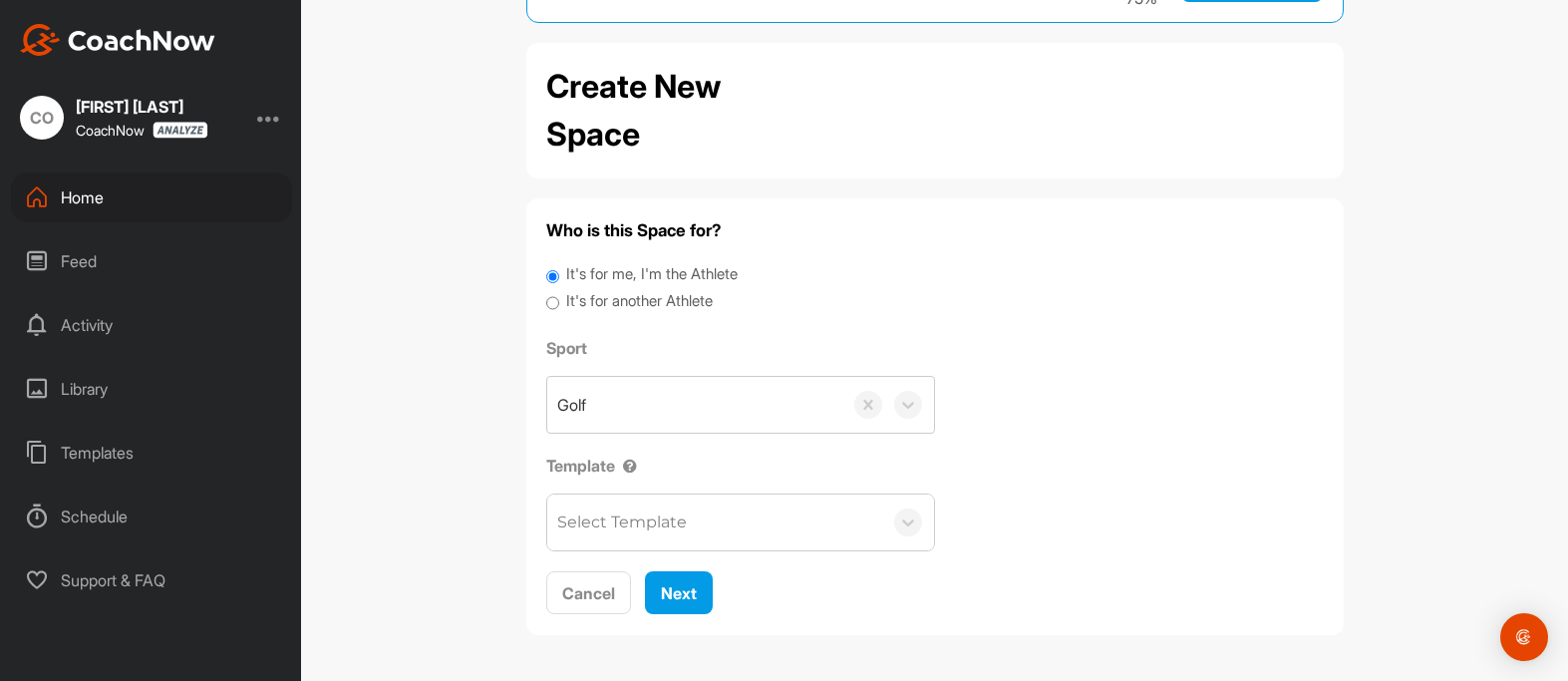click on "It's for another Athlete" at bounding box center (639, 301) 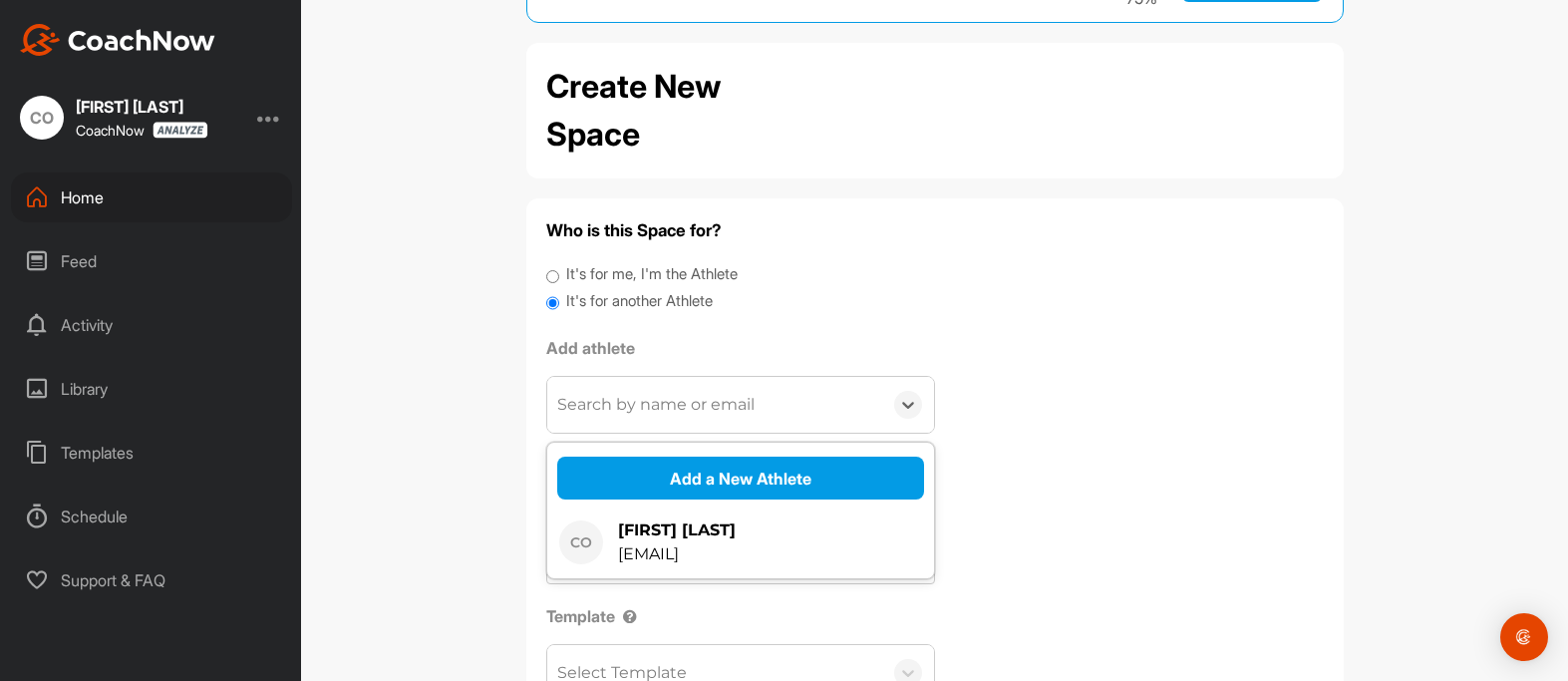 click on "Search by name or email" at bounding box center (715, 405) 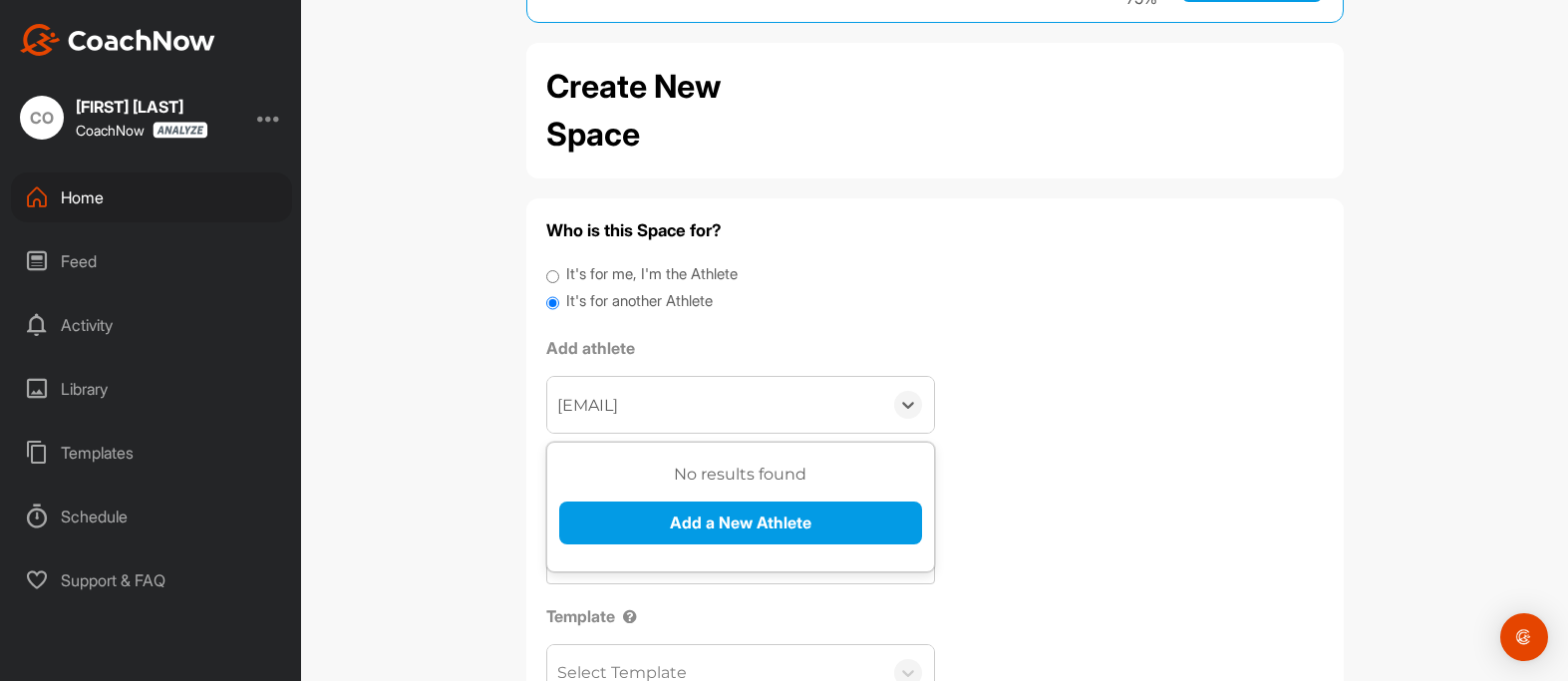 type on "[EMAIL]" 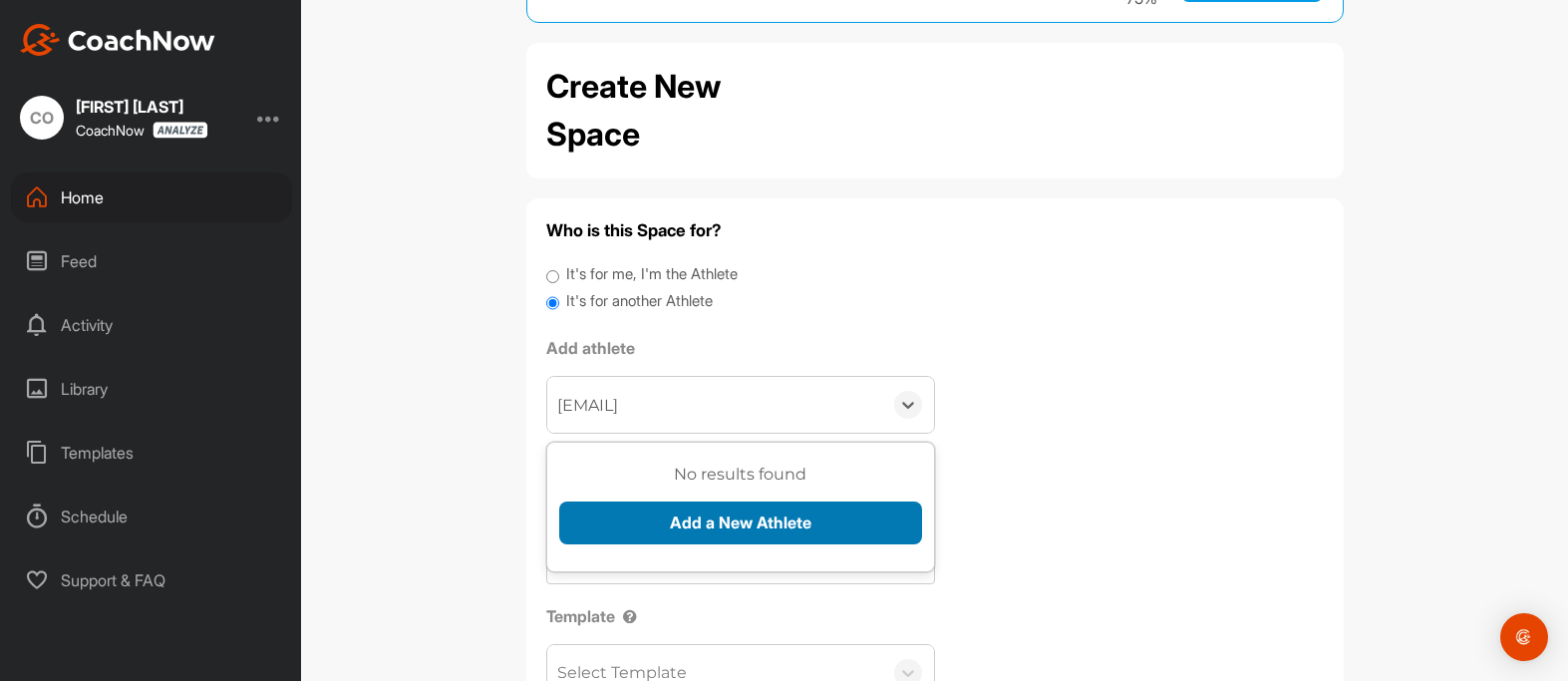 click on "Add a New Athlete" at bounding box center [741, 522] 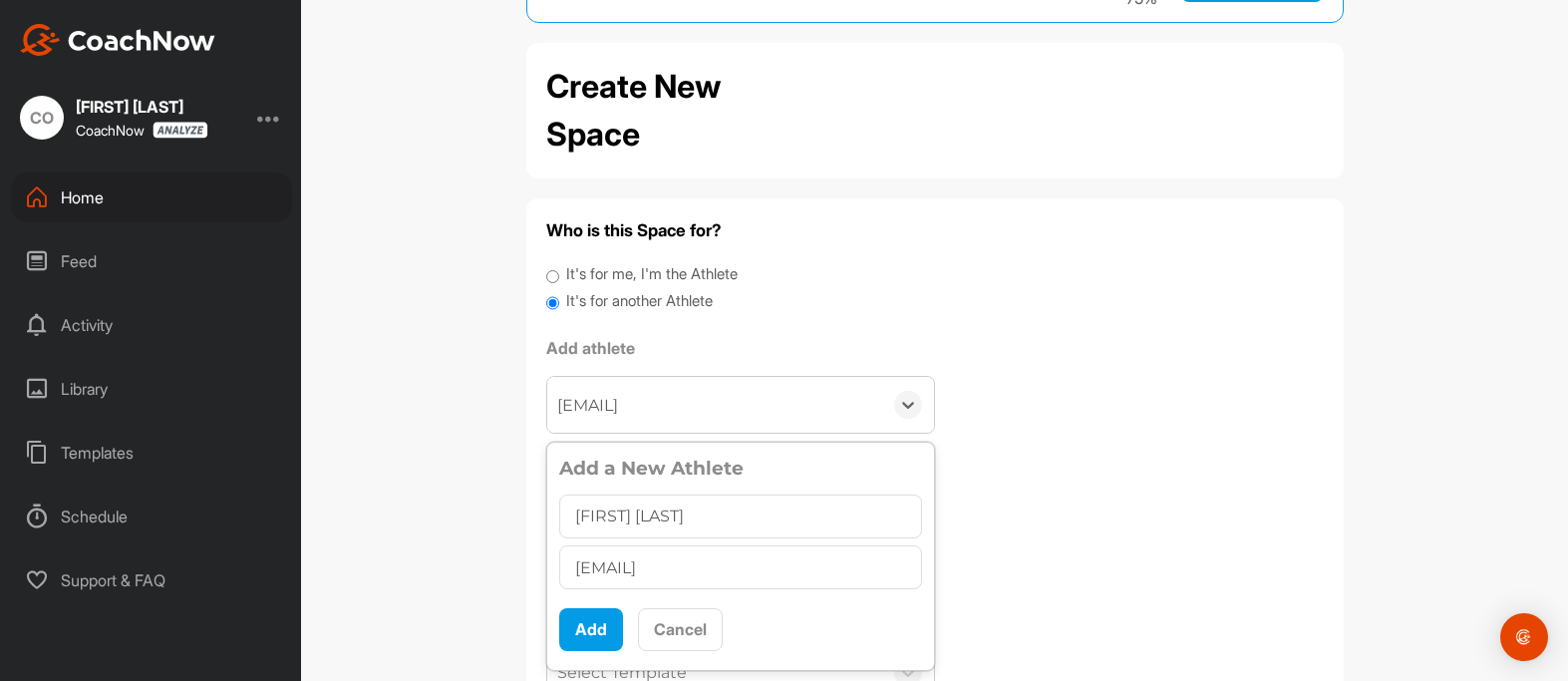 type on "Darren Kriz" 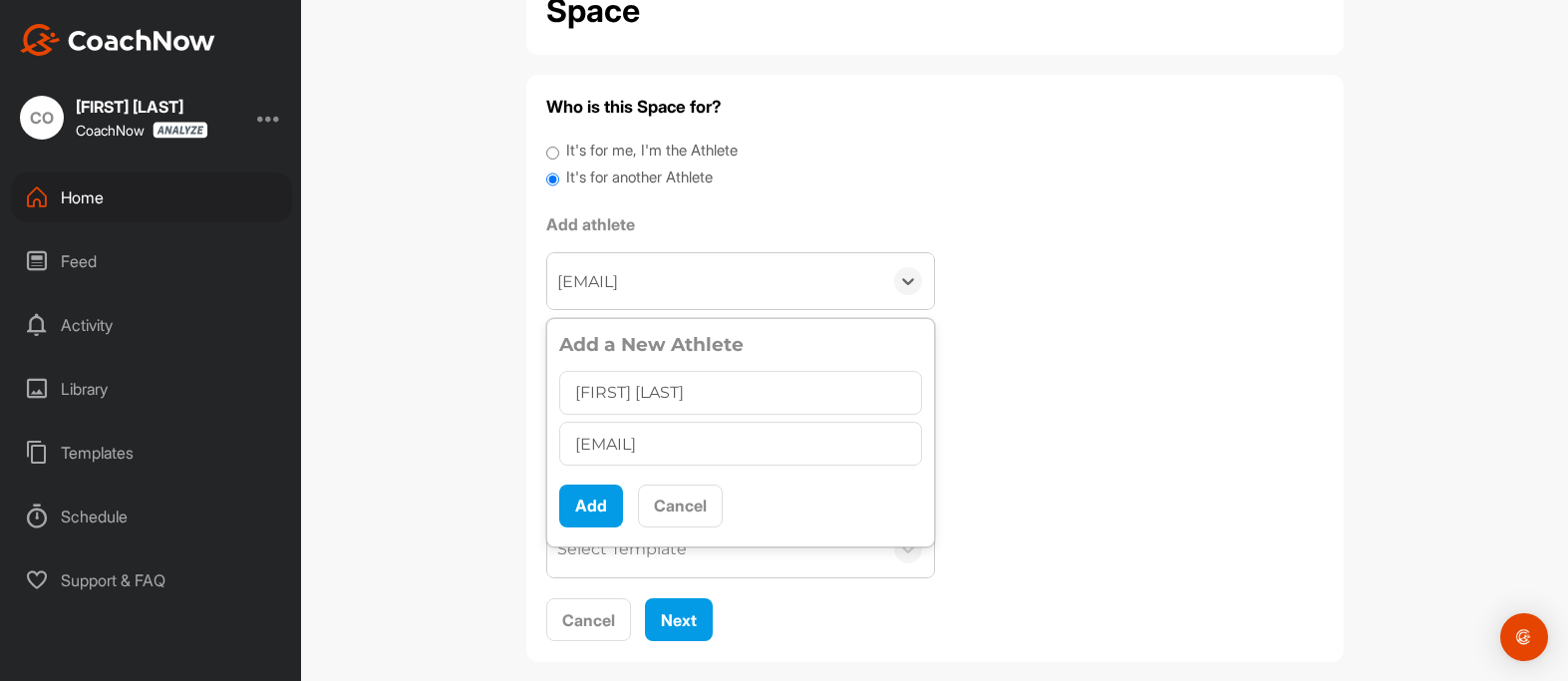 scroll, scrollTop: 241, scrollLeft: 0, axis: vertical 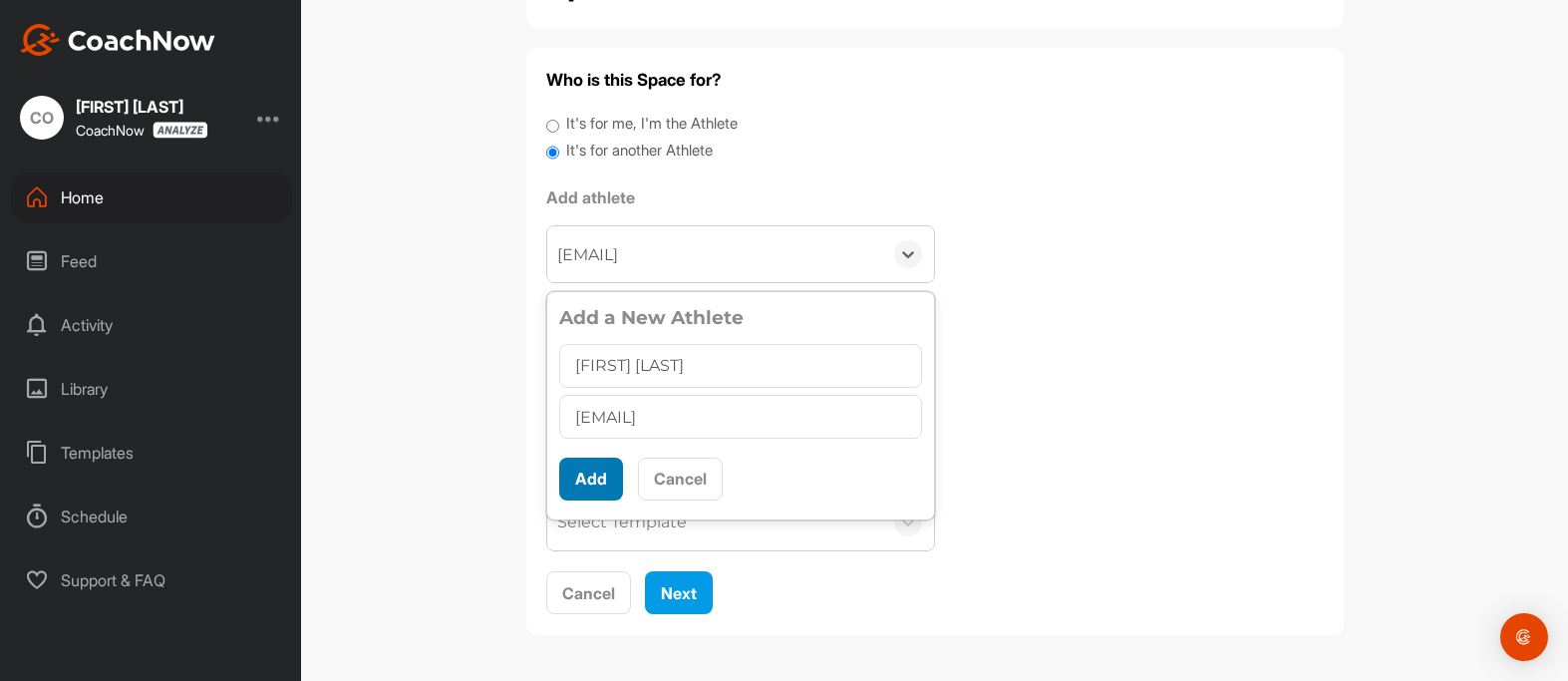 click on "Add" at bounding box center [591, 479] 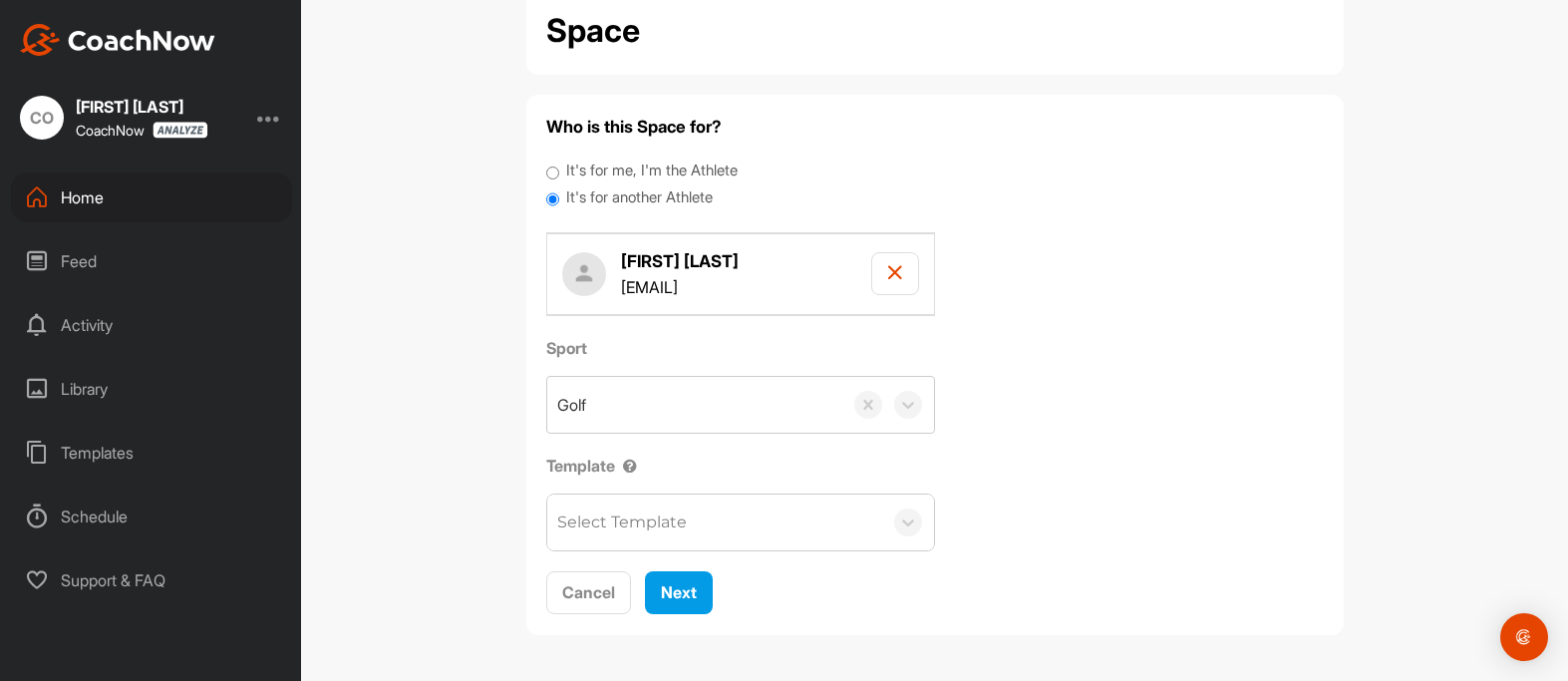 scroll, scrollTop: 194, scrollLeft: 0, axis: vertical 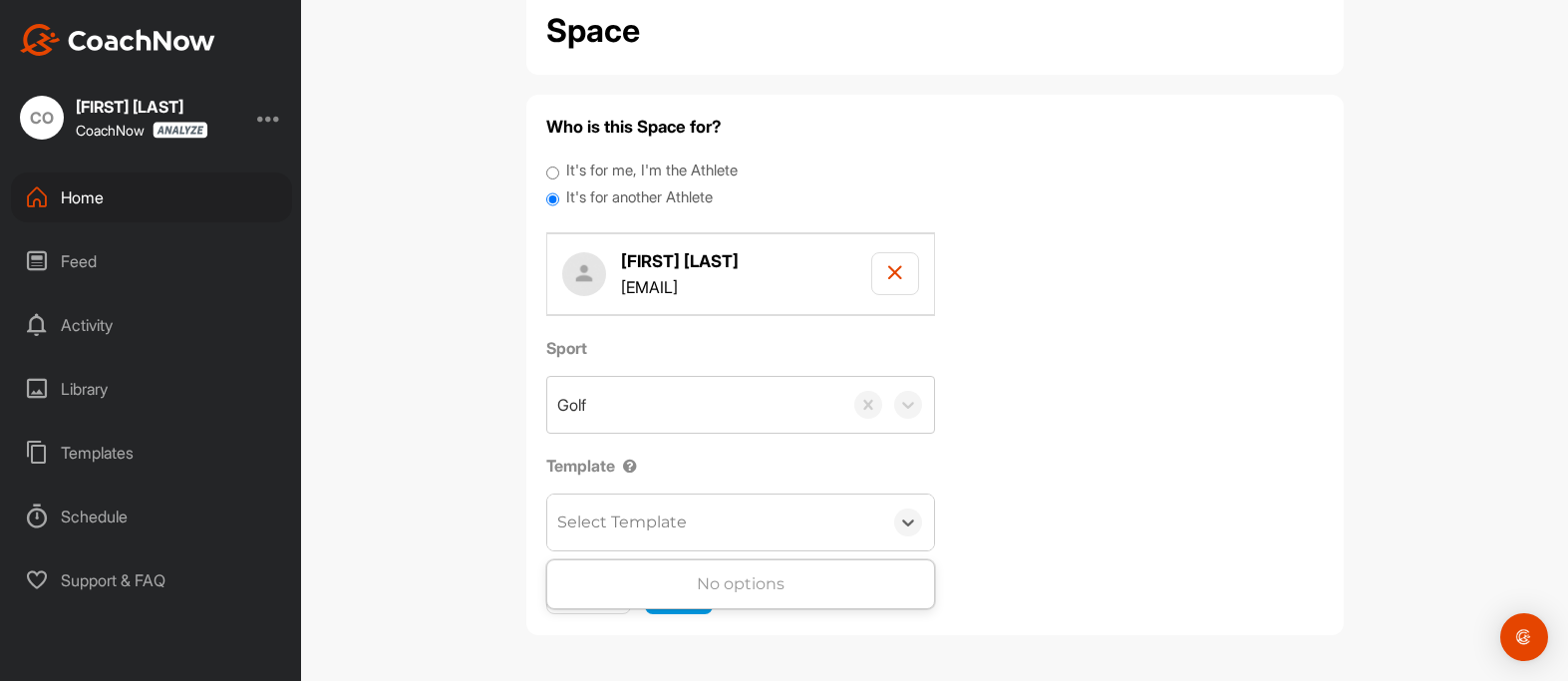click on "Select Template" at bounding box center [622, 522] 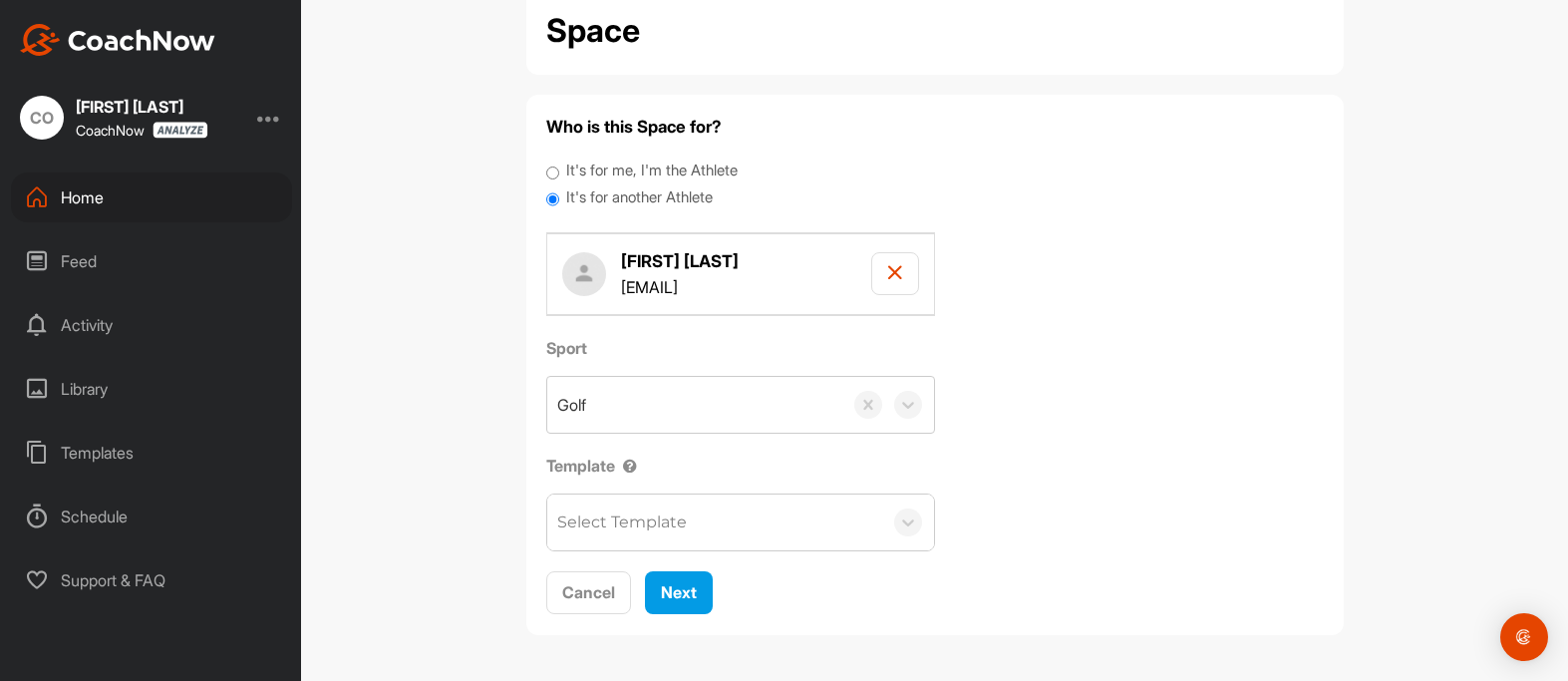 click on "Sport Golf Template    Select Template" at bounding box center (935, 444) 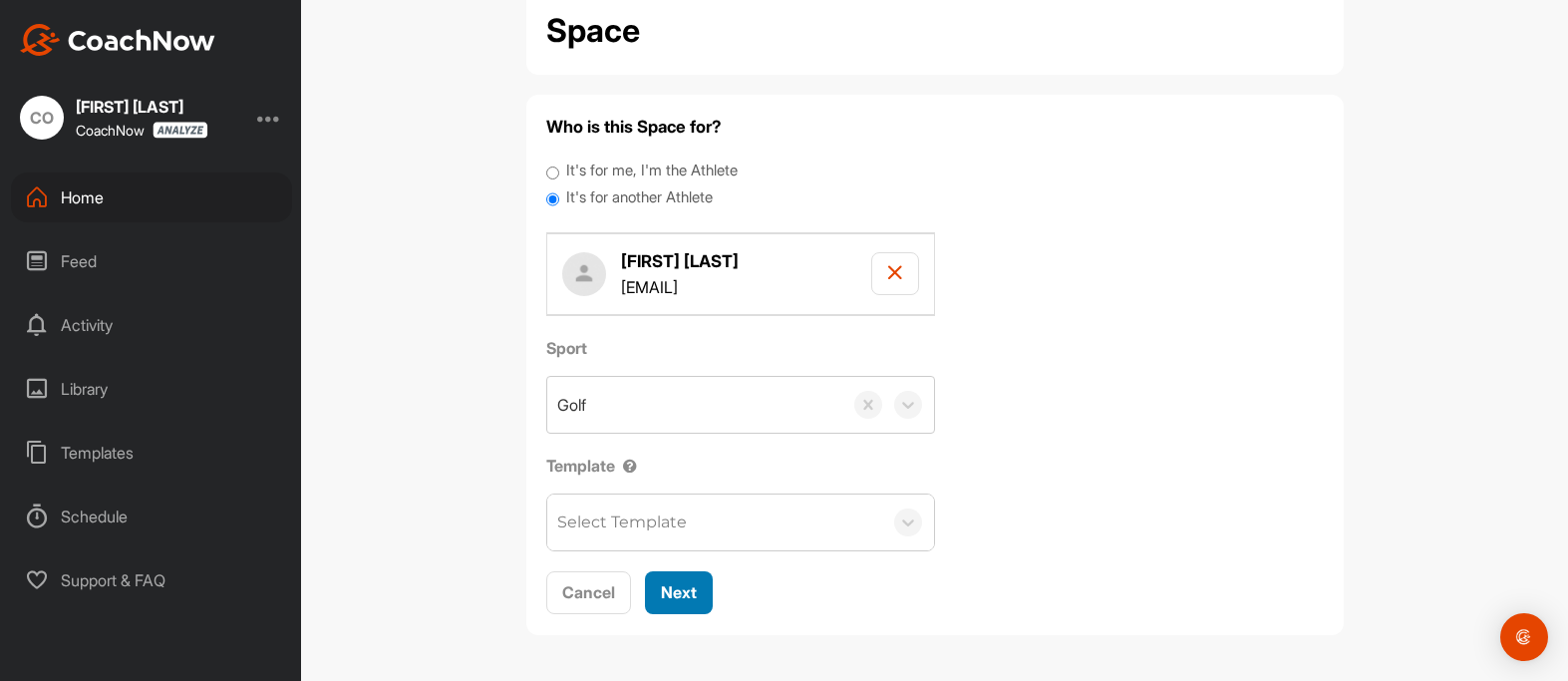 click on "Next" at bounding box center [679, 592] 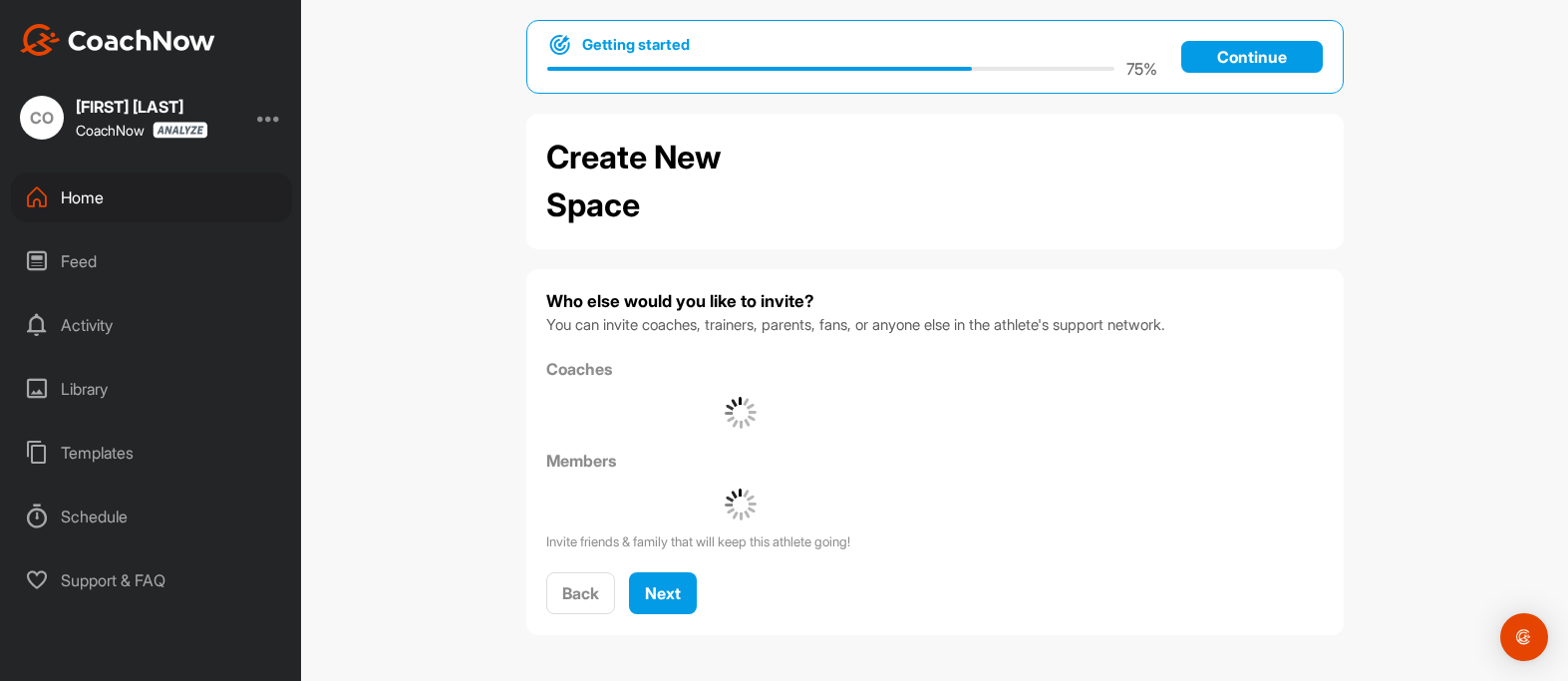 scroll, scrollTop: 160, scrollLeft: 0, axis: vertical 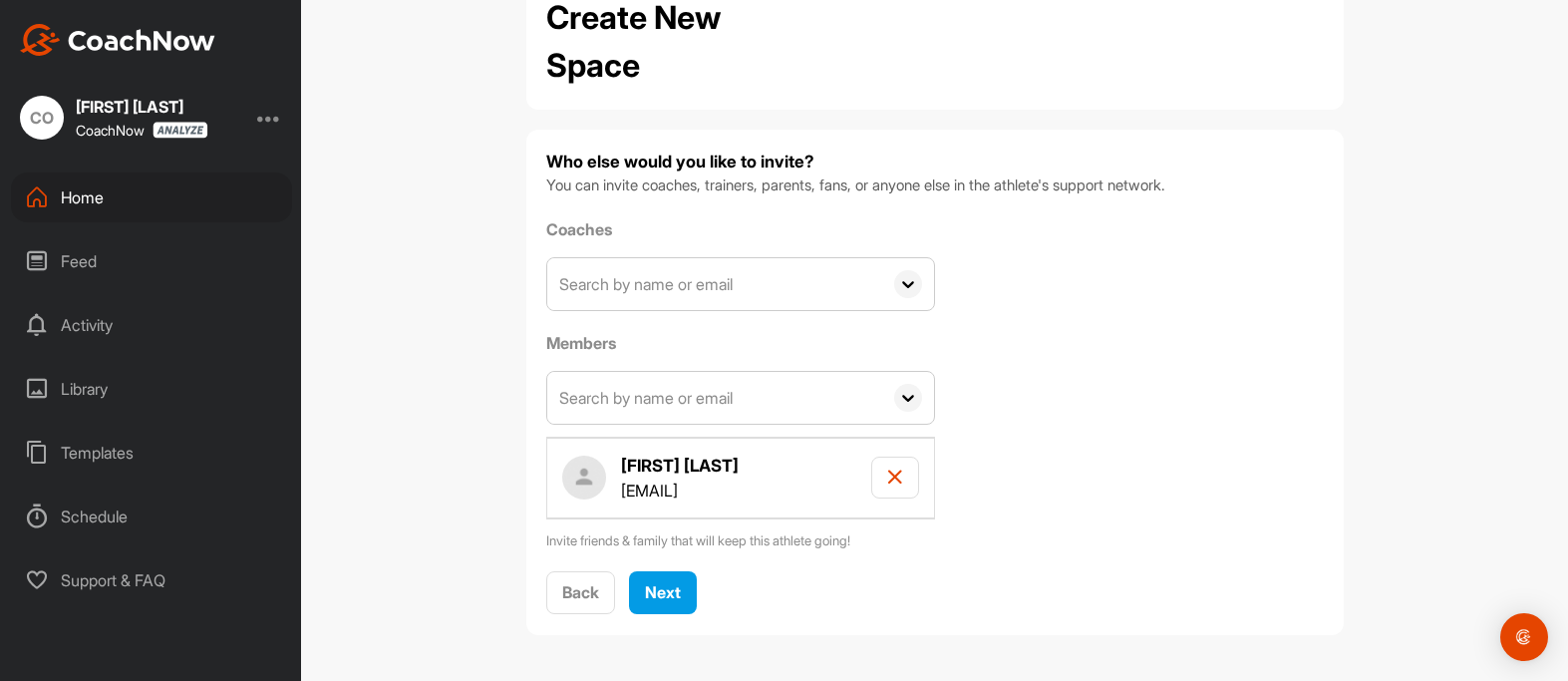 click at bounding box center (715, 284) 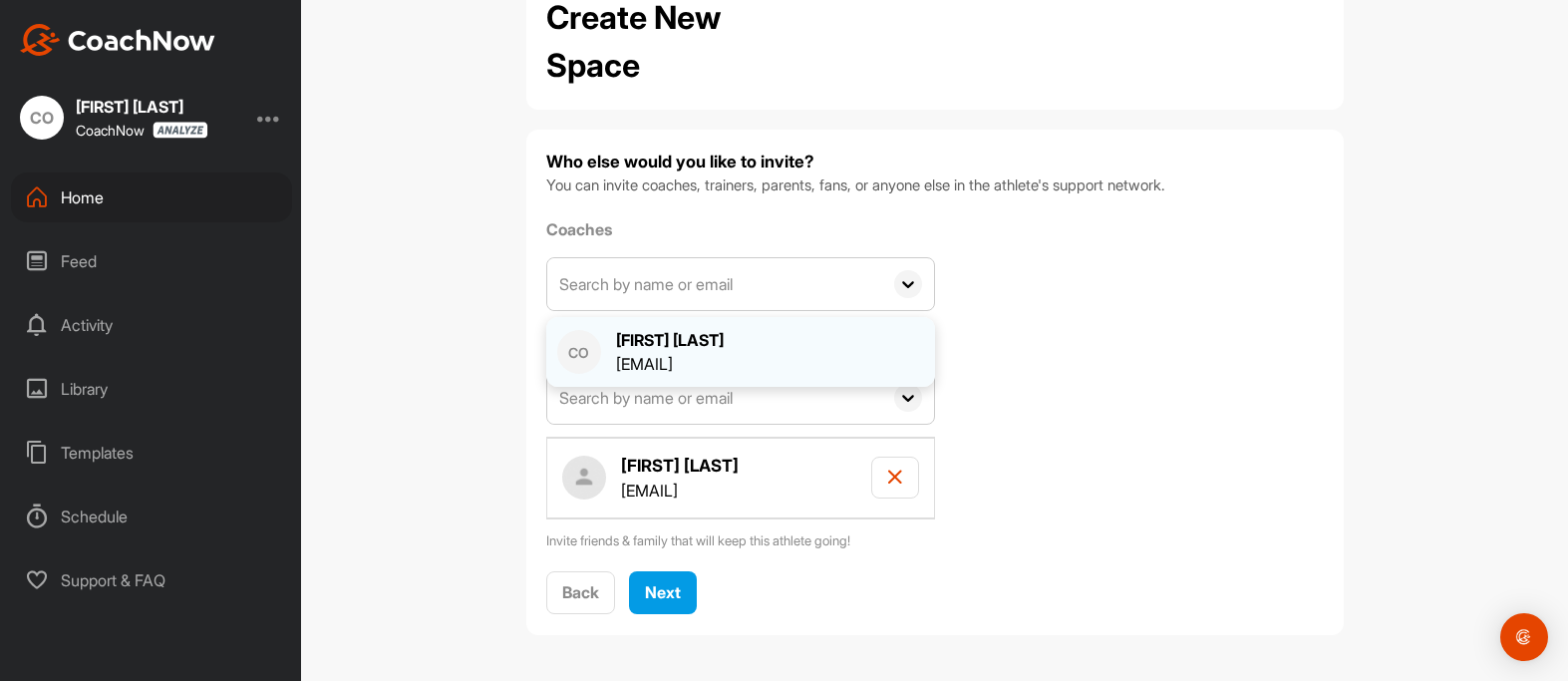 click on "Christian Oster" at bounding box center [670, 340] 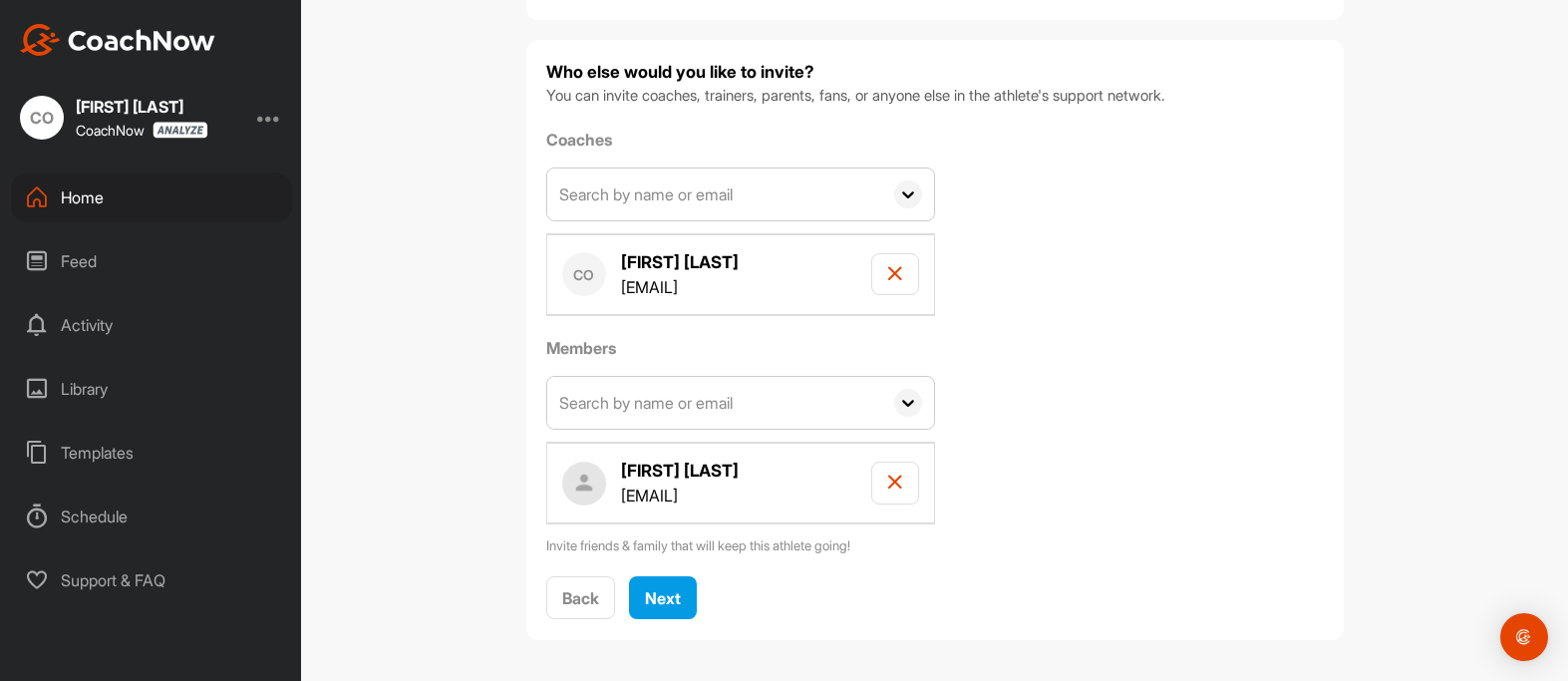 scroll, scrollTop: 254, scrollLeft: 0, axis: vertical 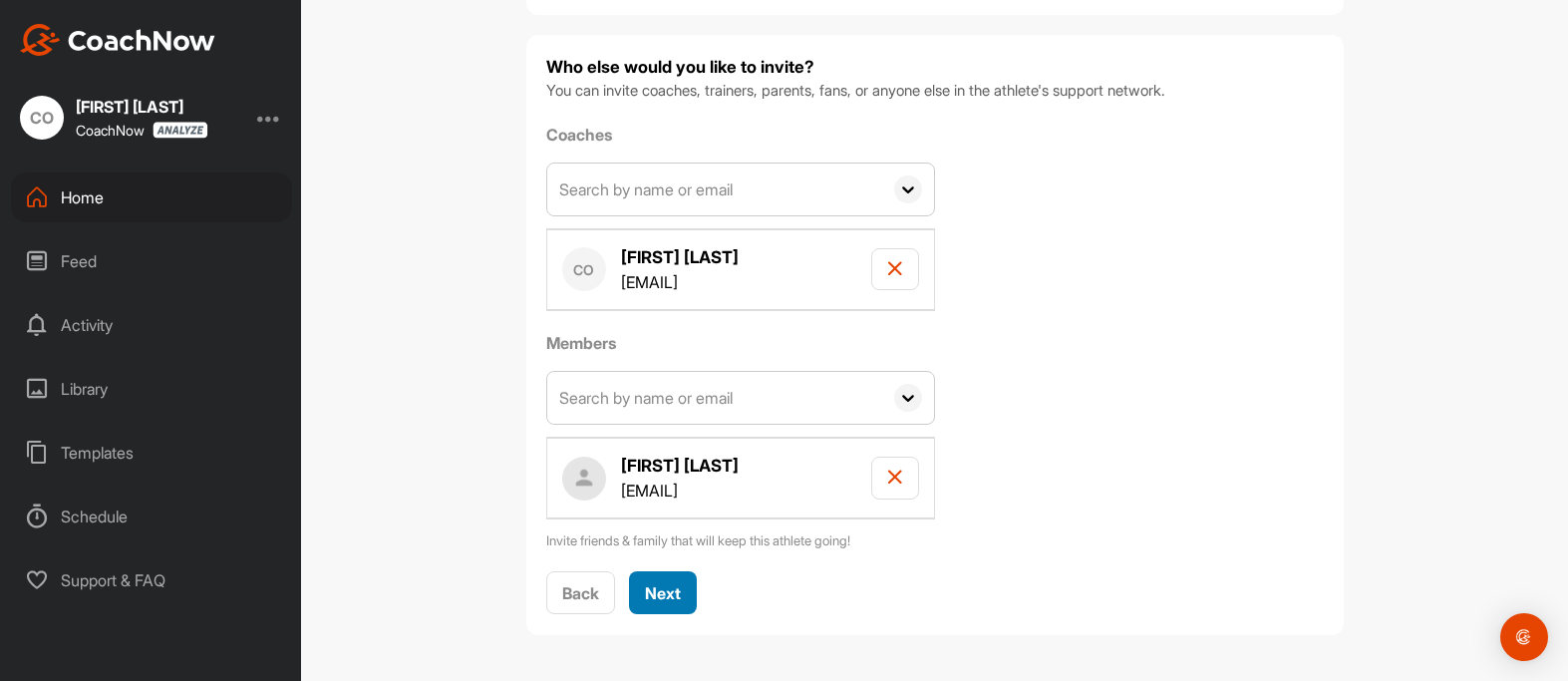 click on "Next" at bounding box center [663, 593] 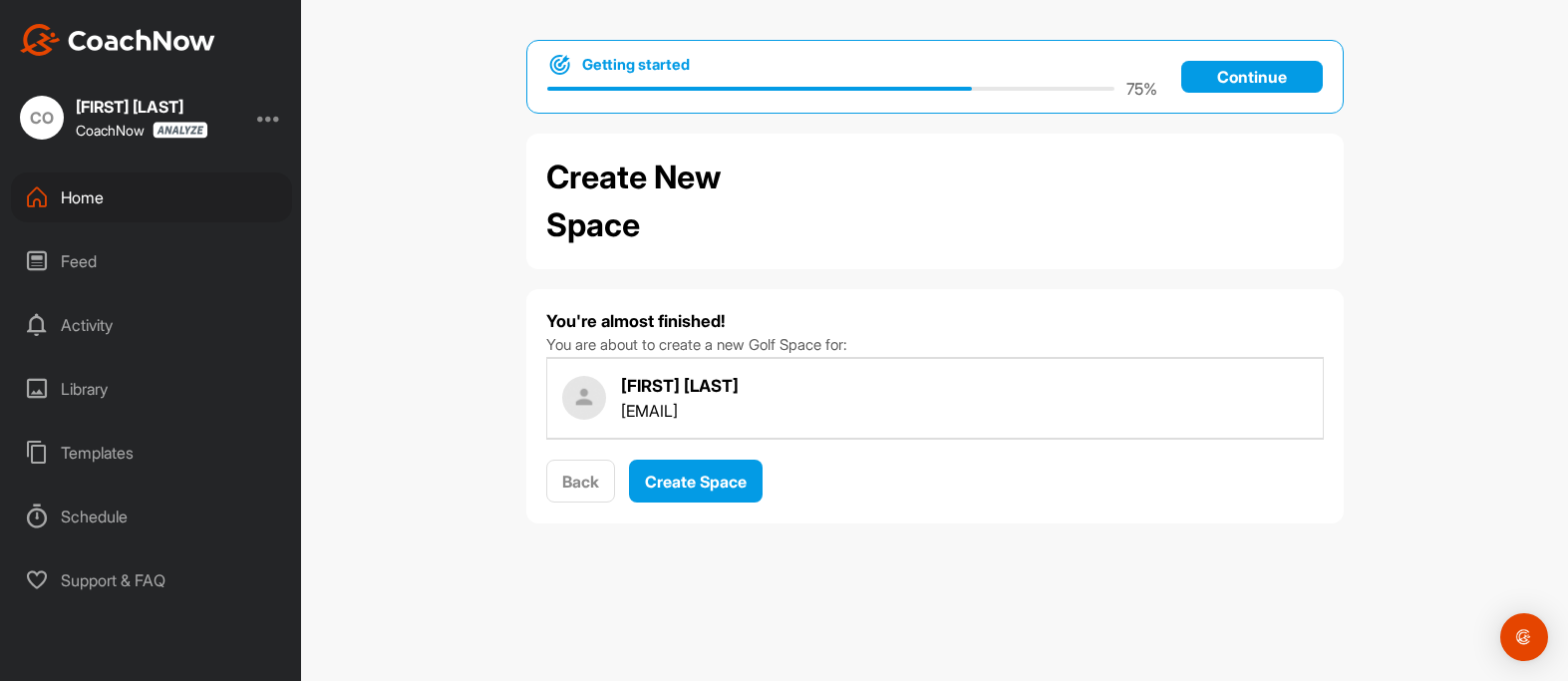 scroll, scrollTop: 0, scrollLeft: 0, axis: both 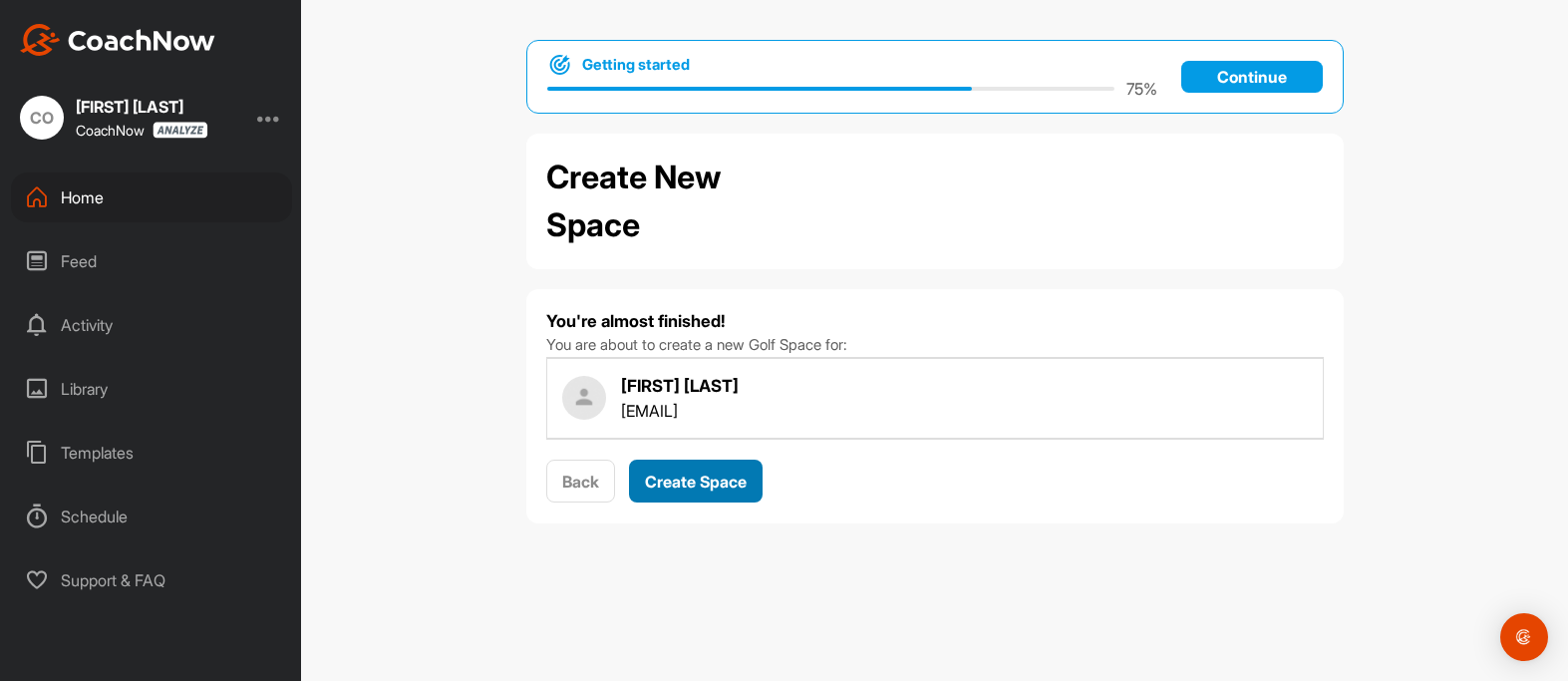 click on "Create Space" at bounding box center (696, 482) 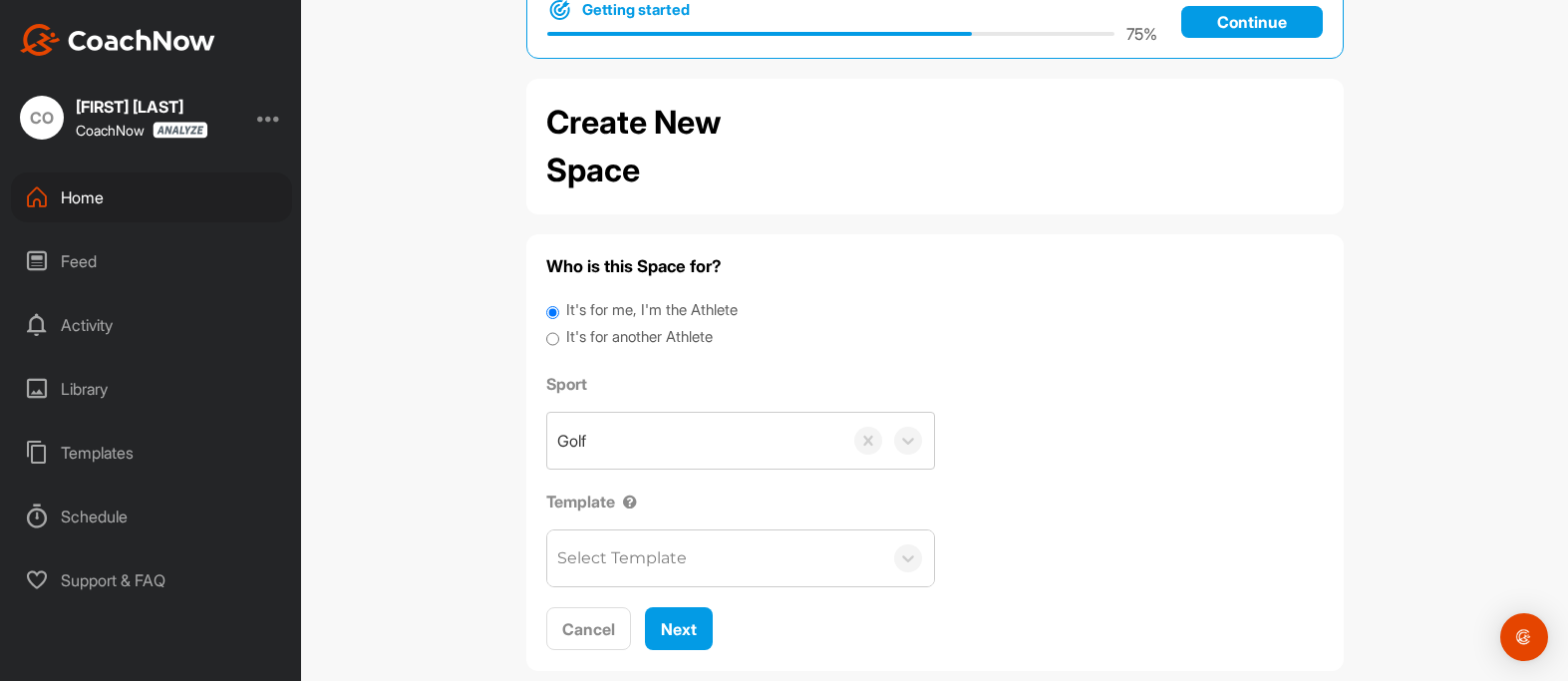scroll, scrollTop: 91, scrollLeft: 0, axis: vertical 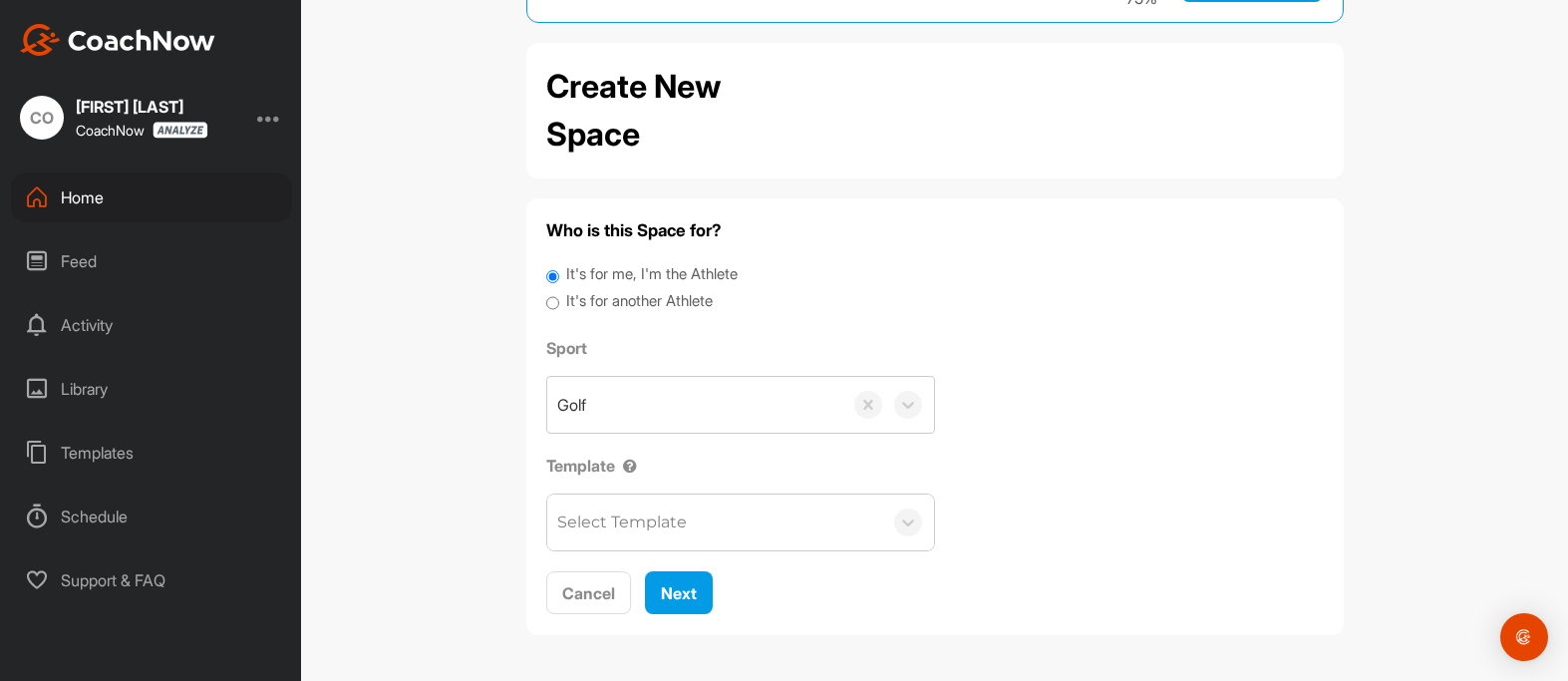 click on "Activity" at bounding box center (152, 325) 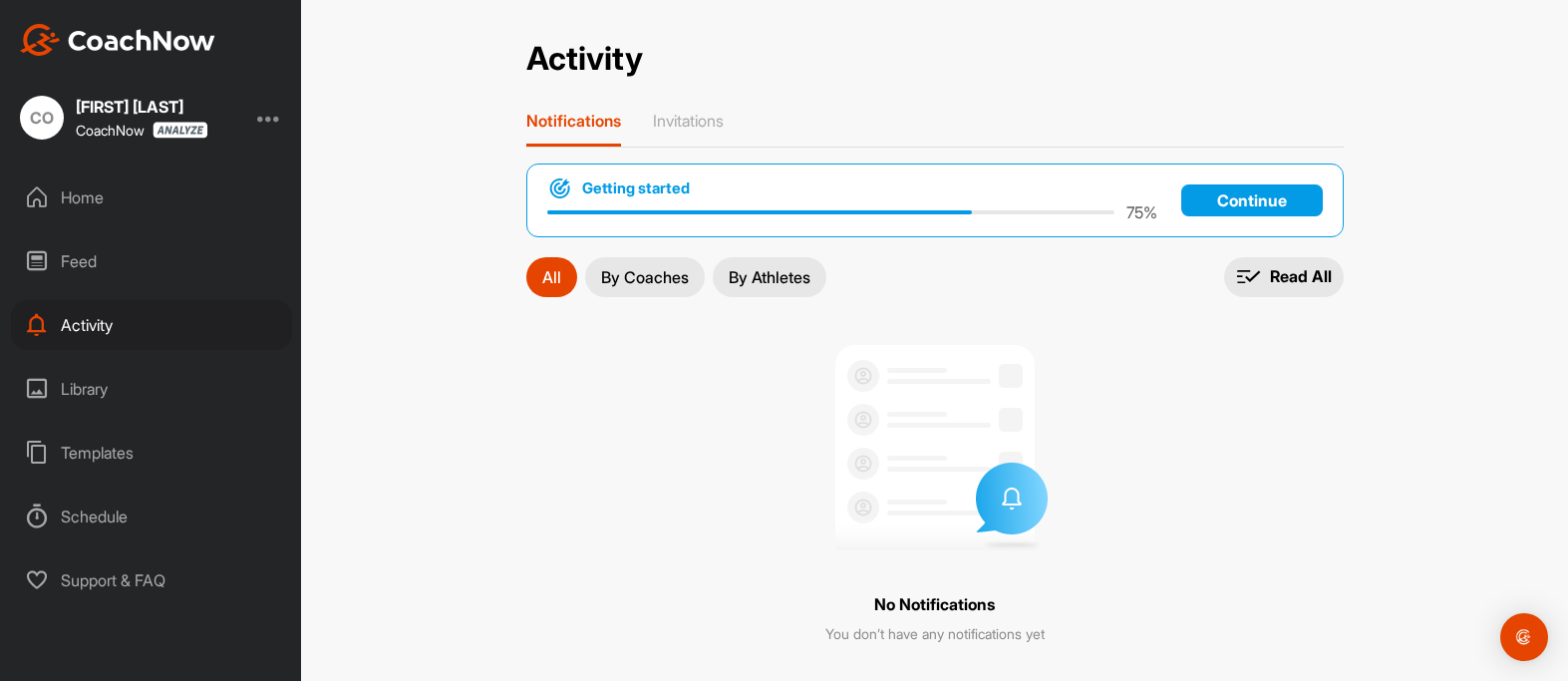 click on "Feed" at bounding box center (152, 261) 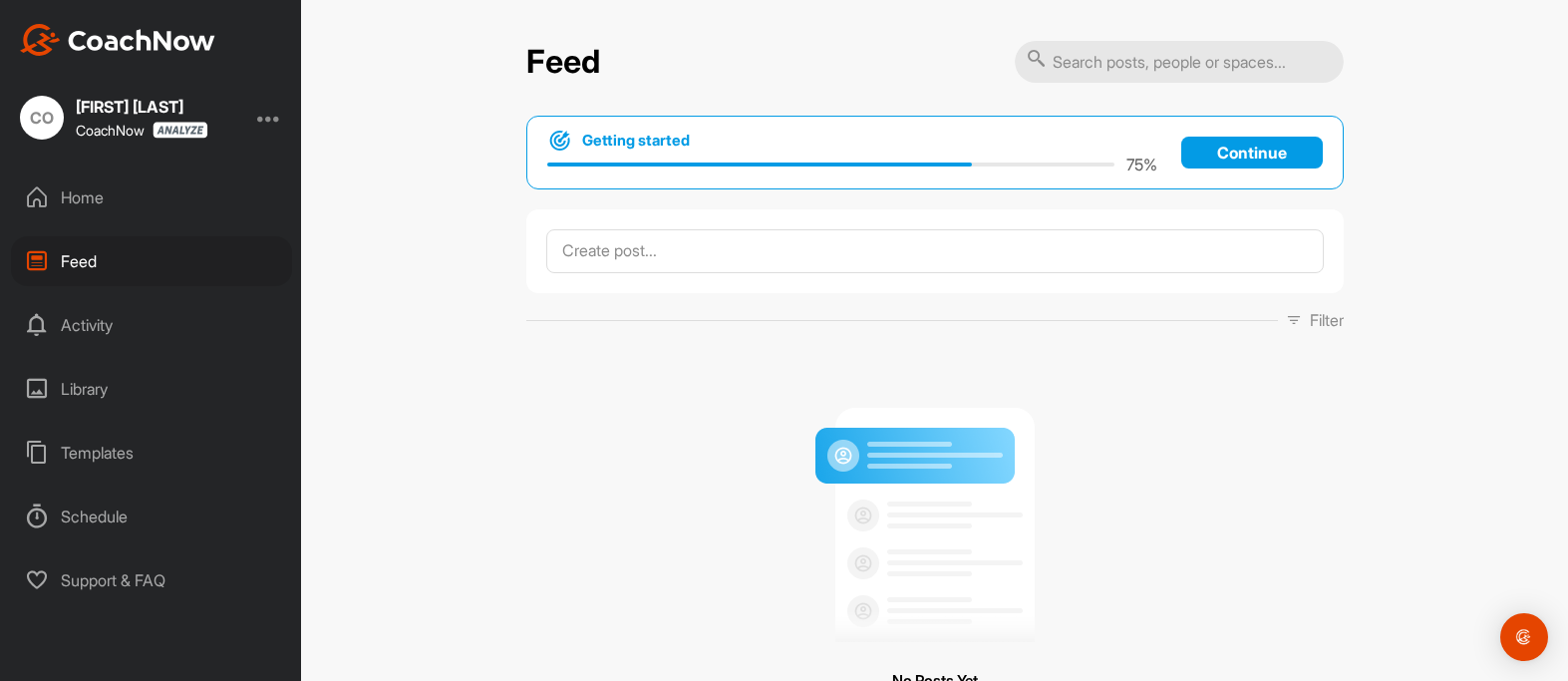click on "Home" at bounding box center (152, 197) 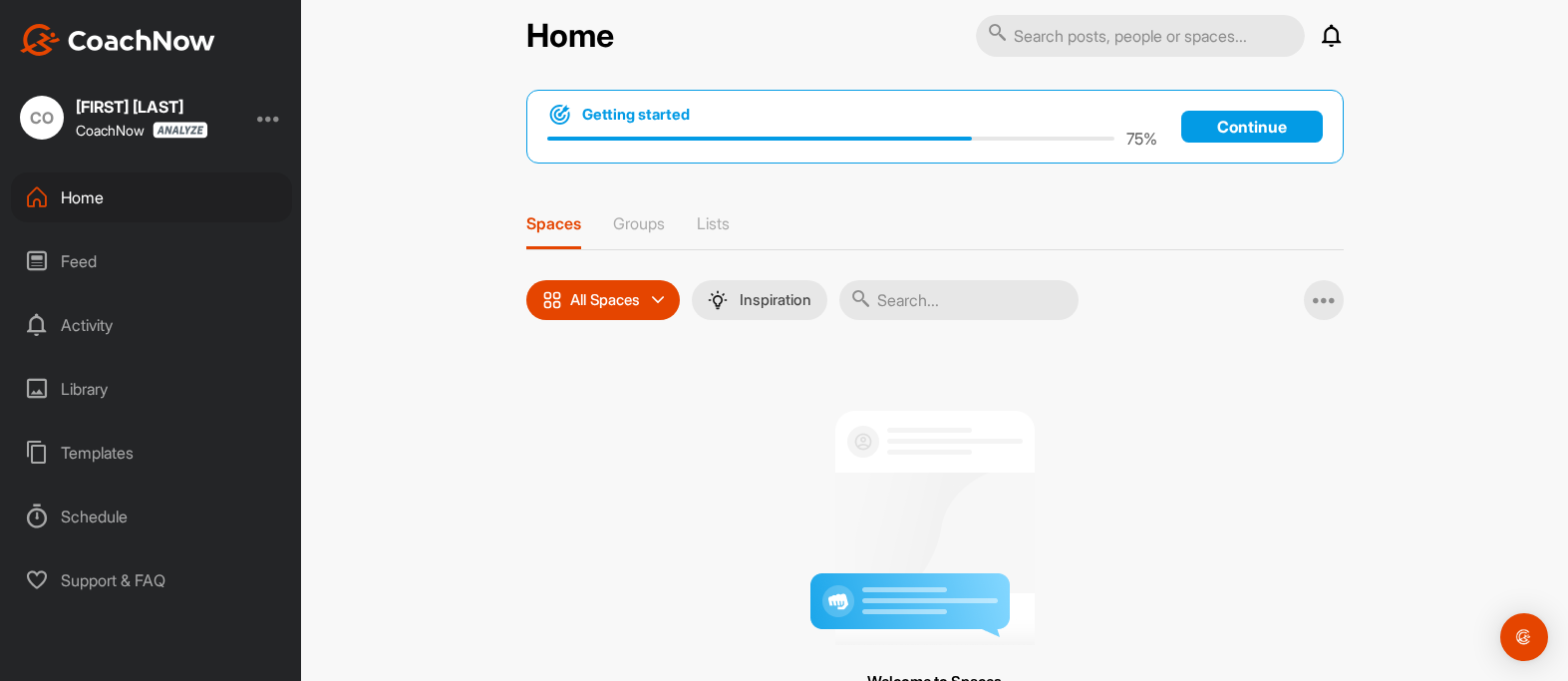 scroll, scrollTop: 44, scrollLeft: 0, axis: vertical 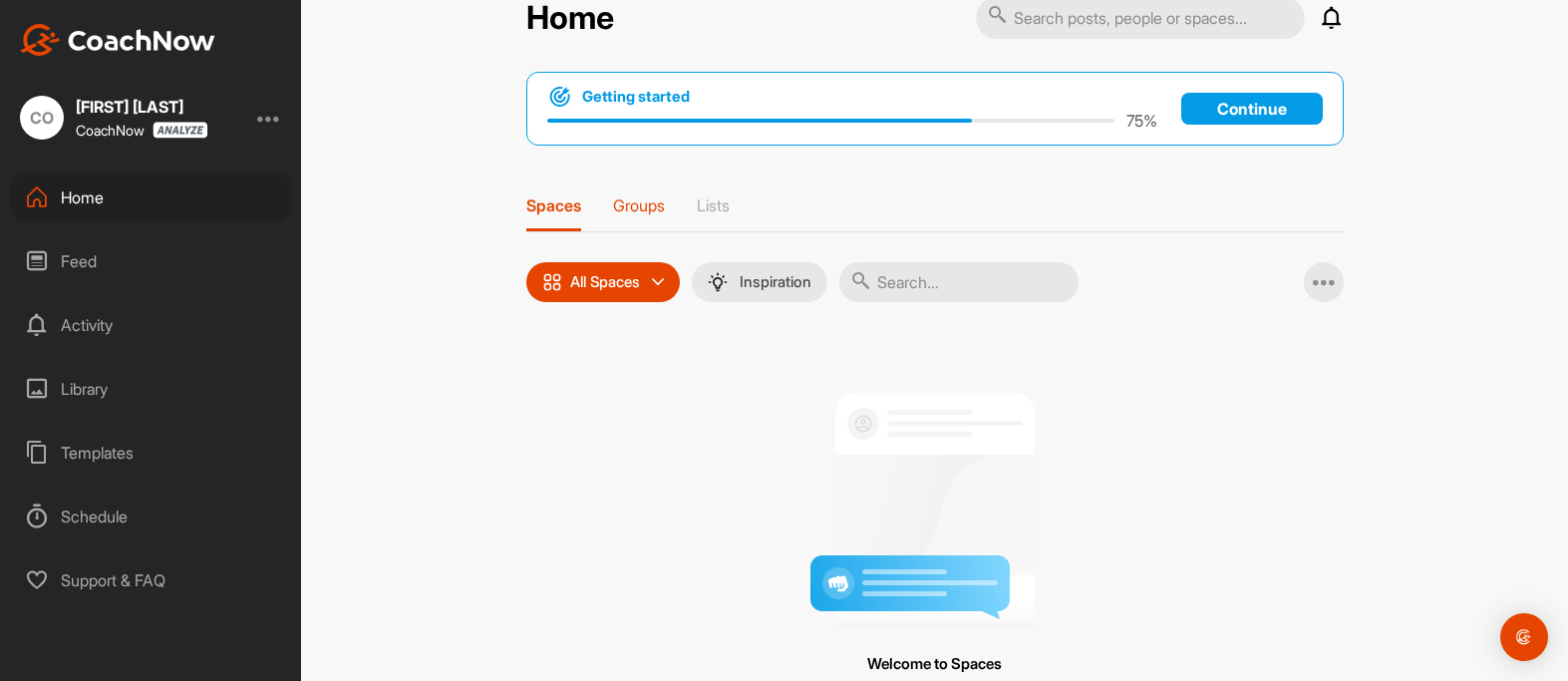 click on "Groups" at bounding box center (639, 205) 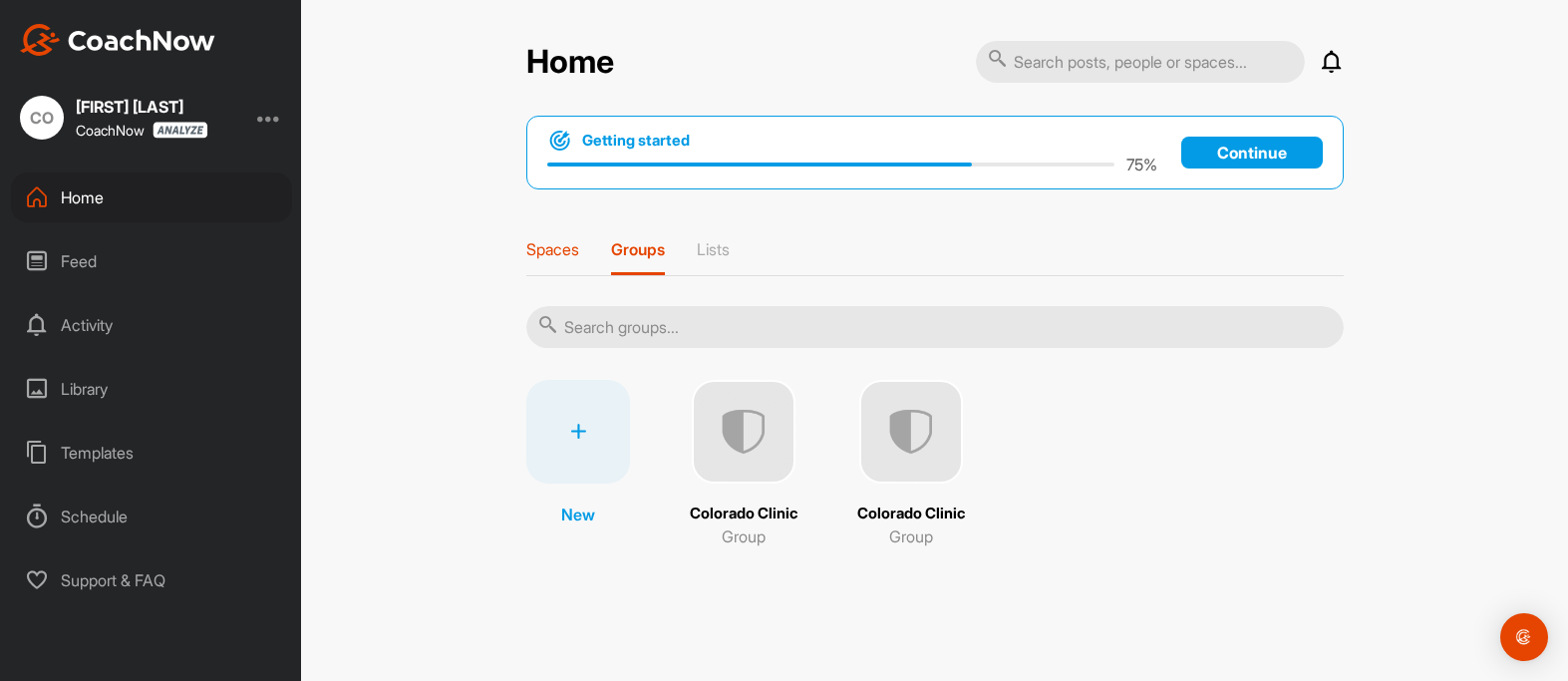 click on "Spaces" at bounding box center (552, 249) 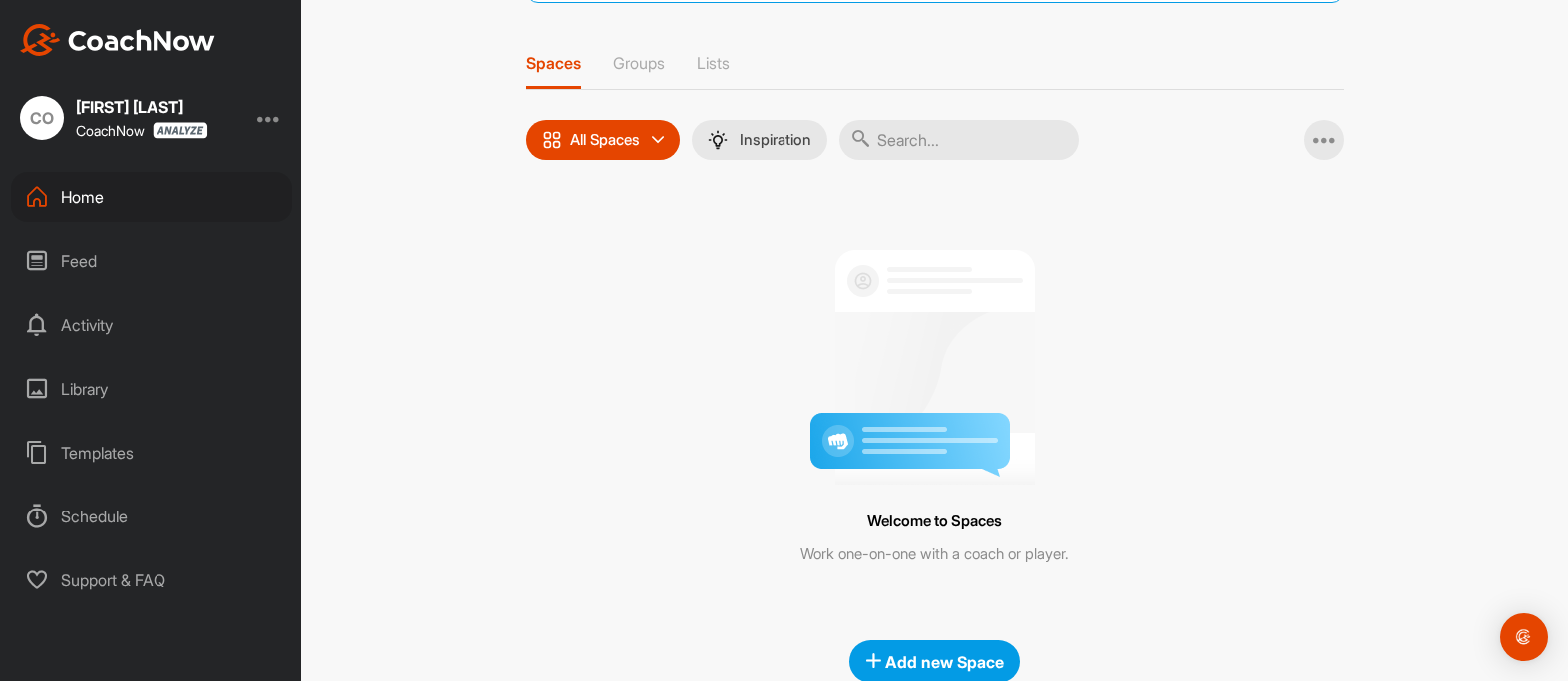 scroll, scrollTop: 234, scrollLeft: 0, axis: vertical 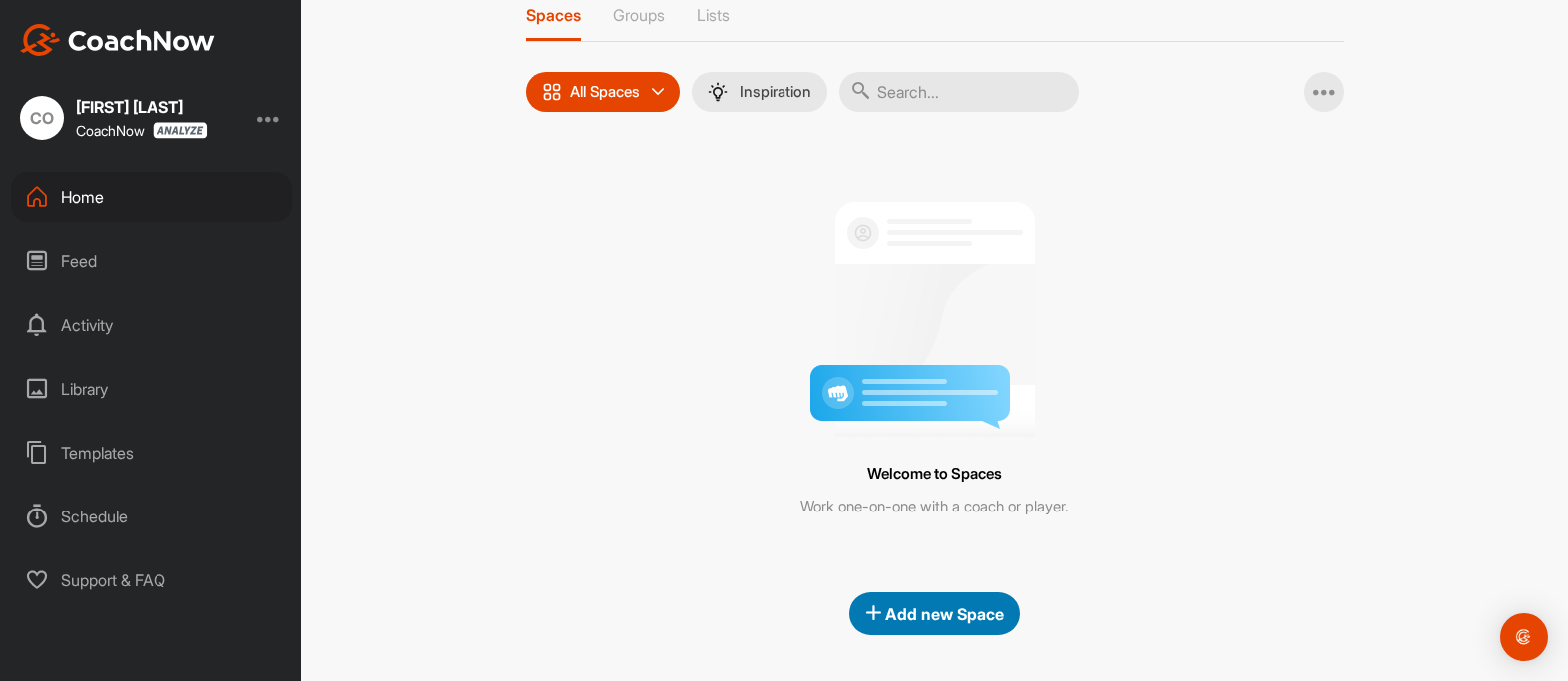 click on "Add new Space" at bounding box center (934, 614) 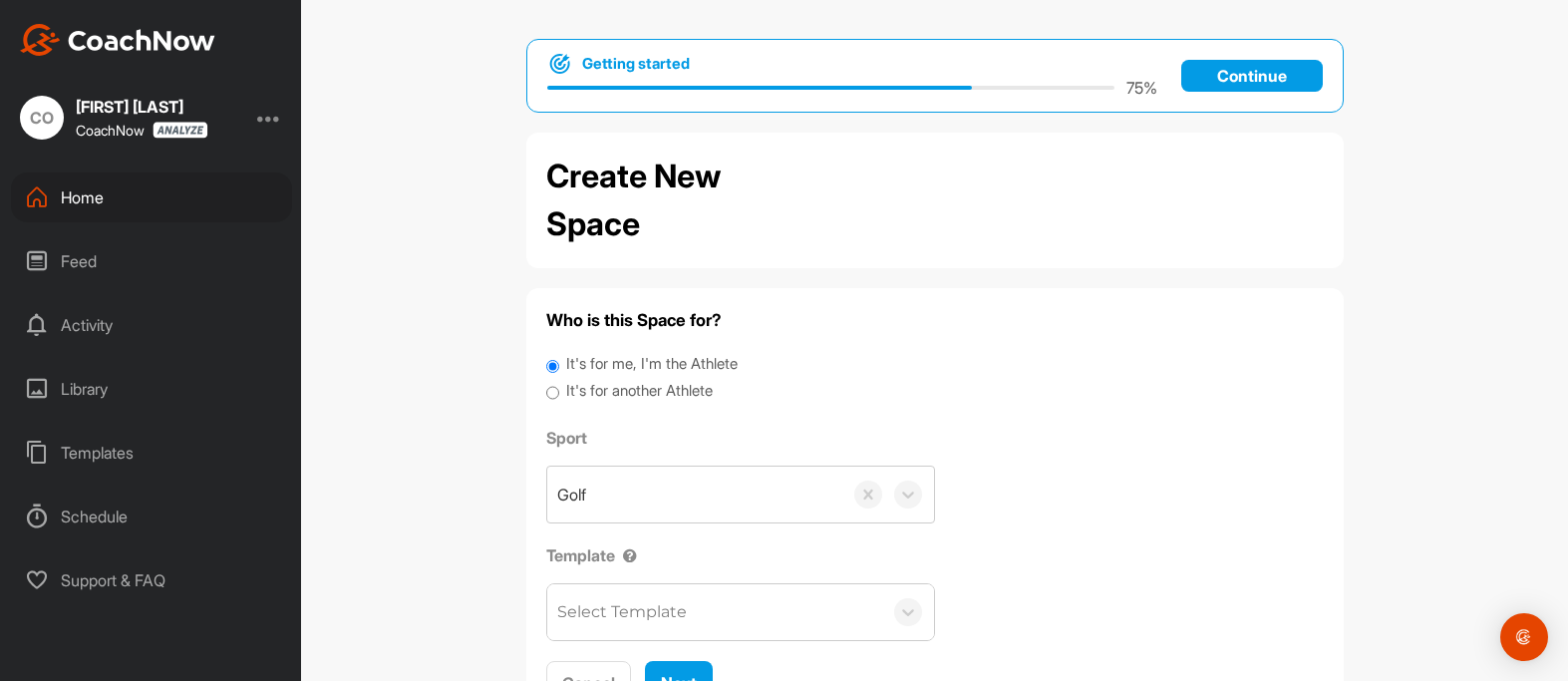 scroll, scrollTop: 0, scrollLeft: 0, axis: both 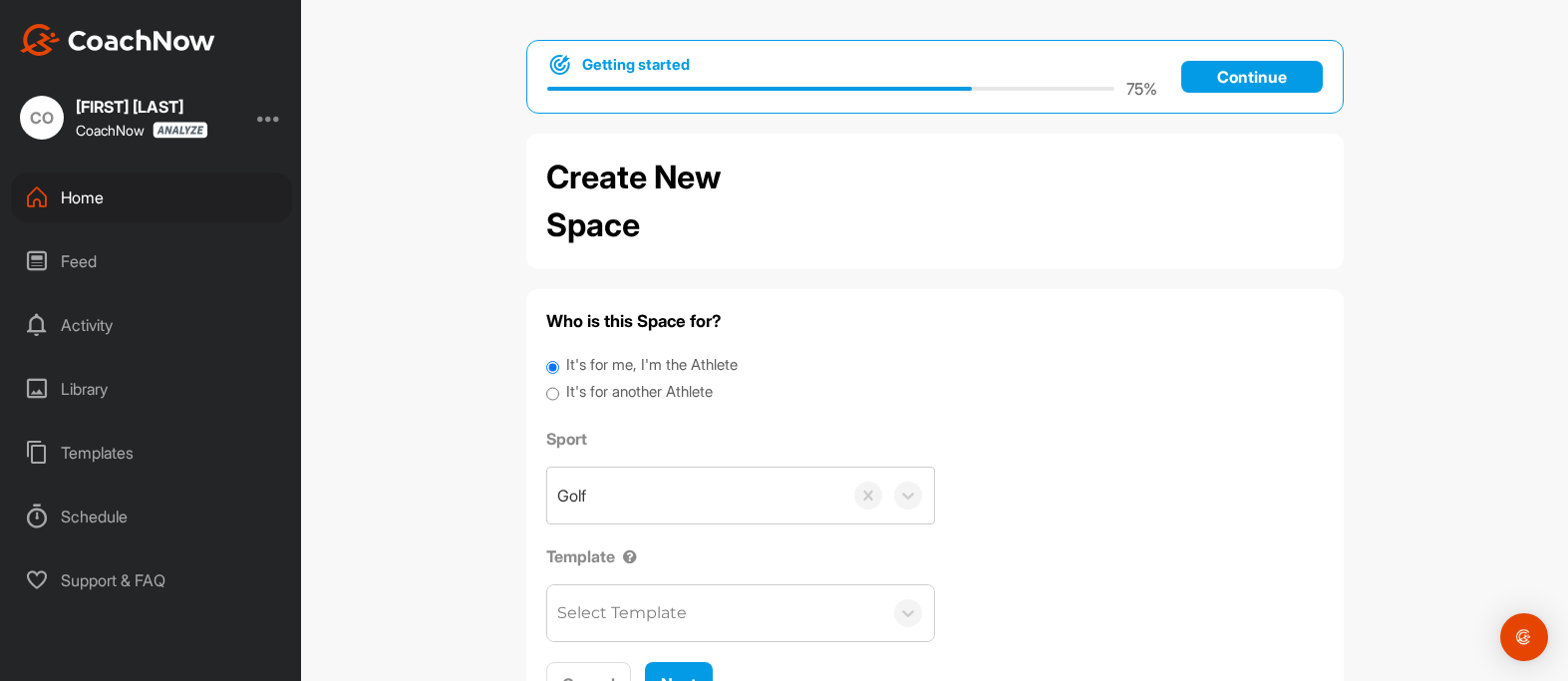 click on "Continue" at bounding box center (1252, 77) 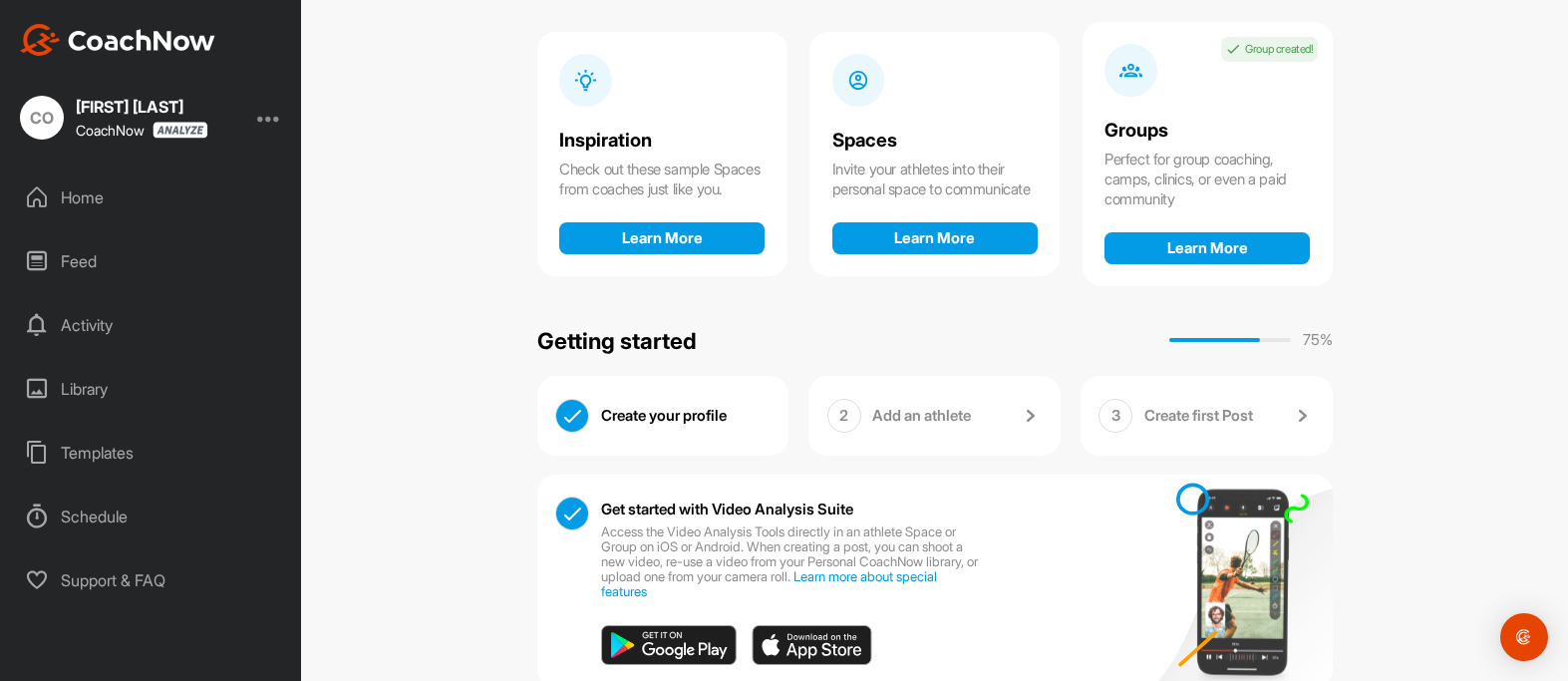 scroll, scrollTop: 242, scrollLeft: 0, axis: vertical 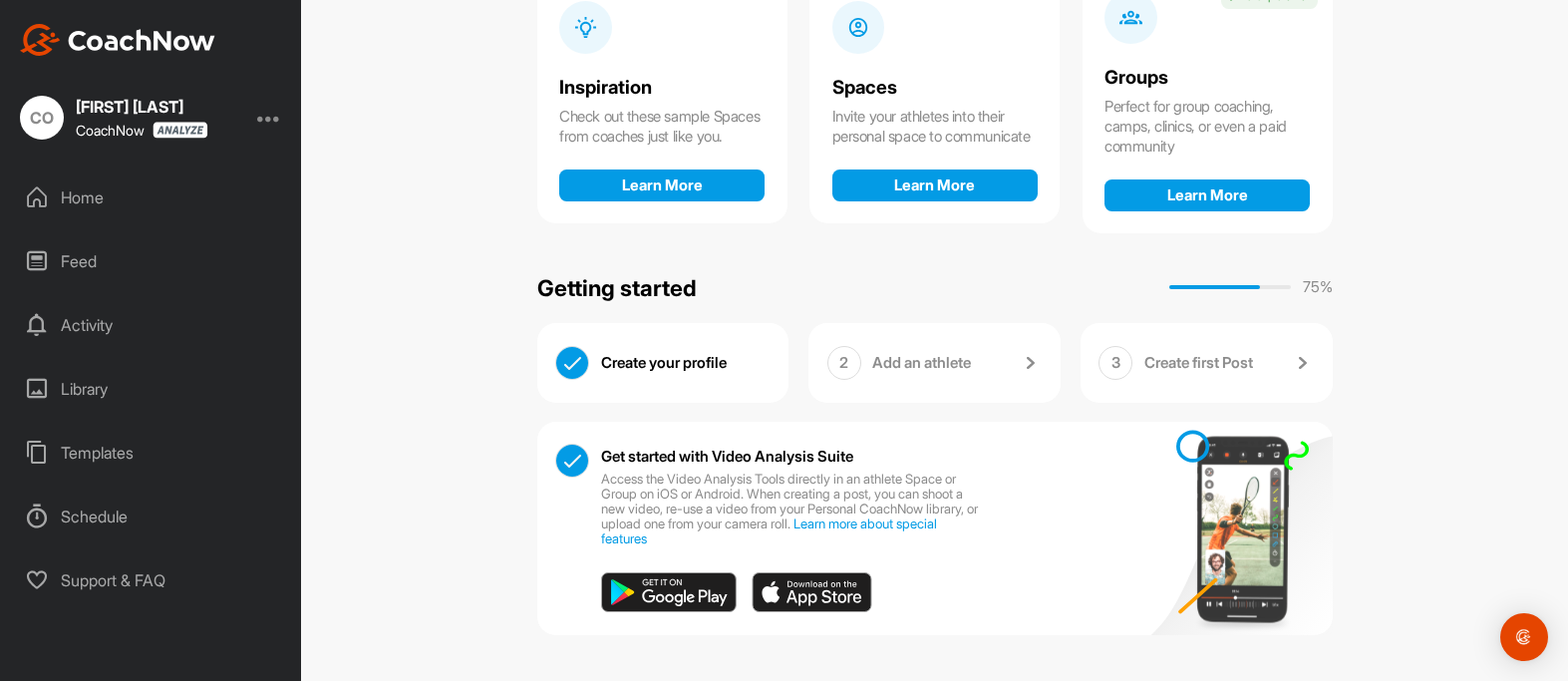 click on "Home" at bounding box center [152, 197] 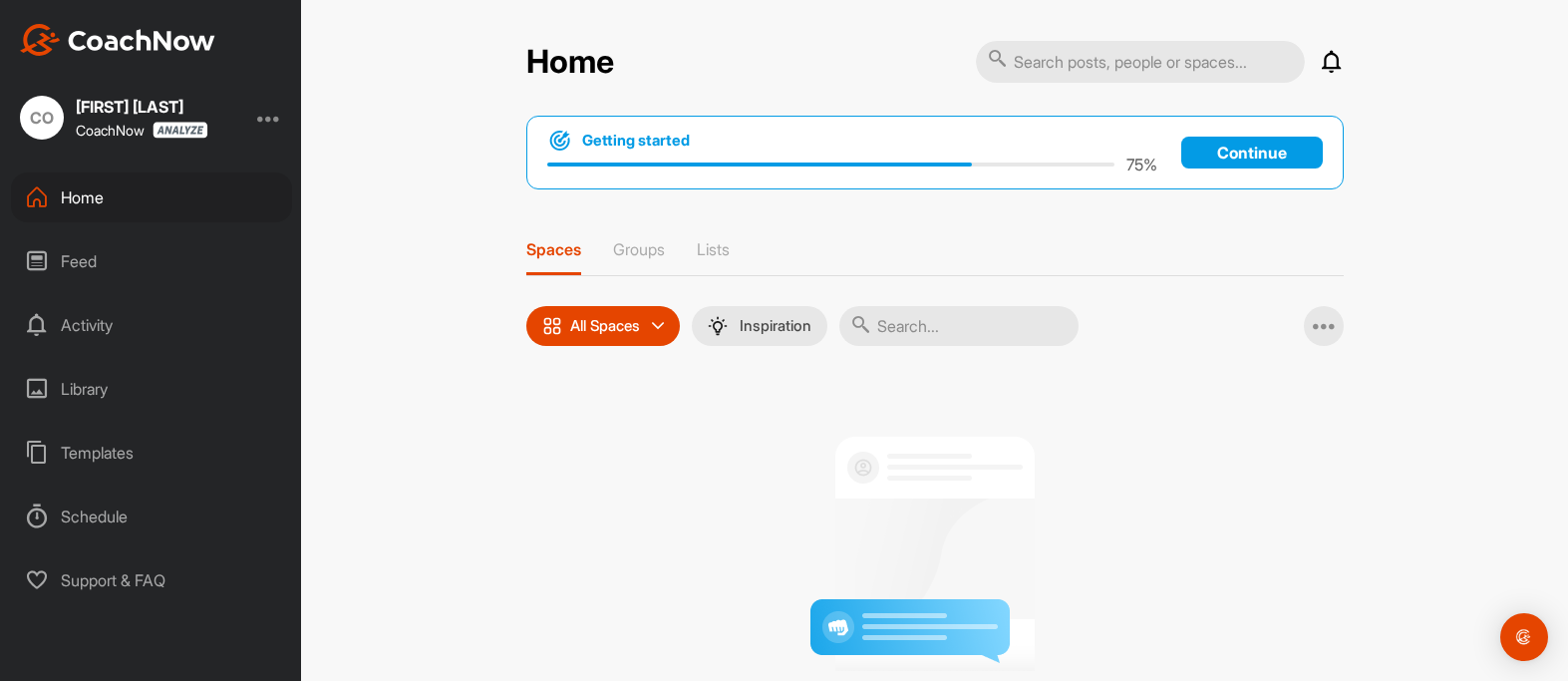 click at bounding box center (861, 324) 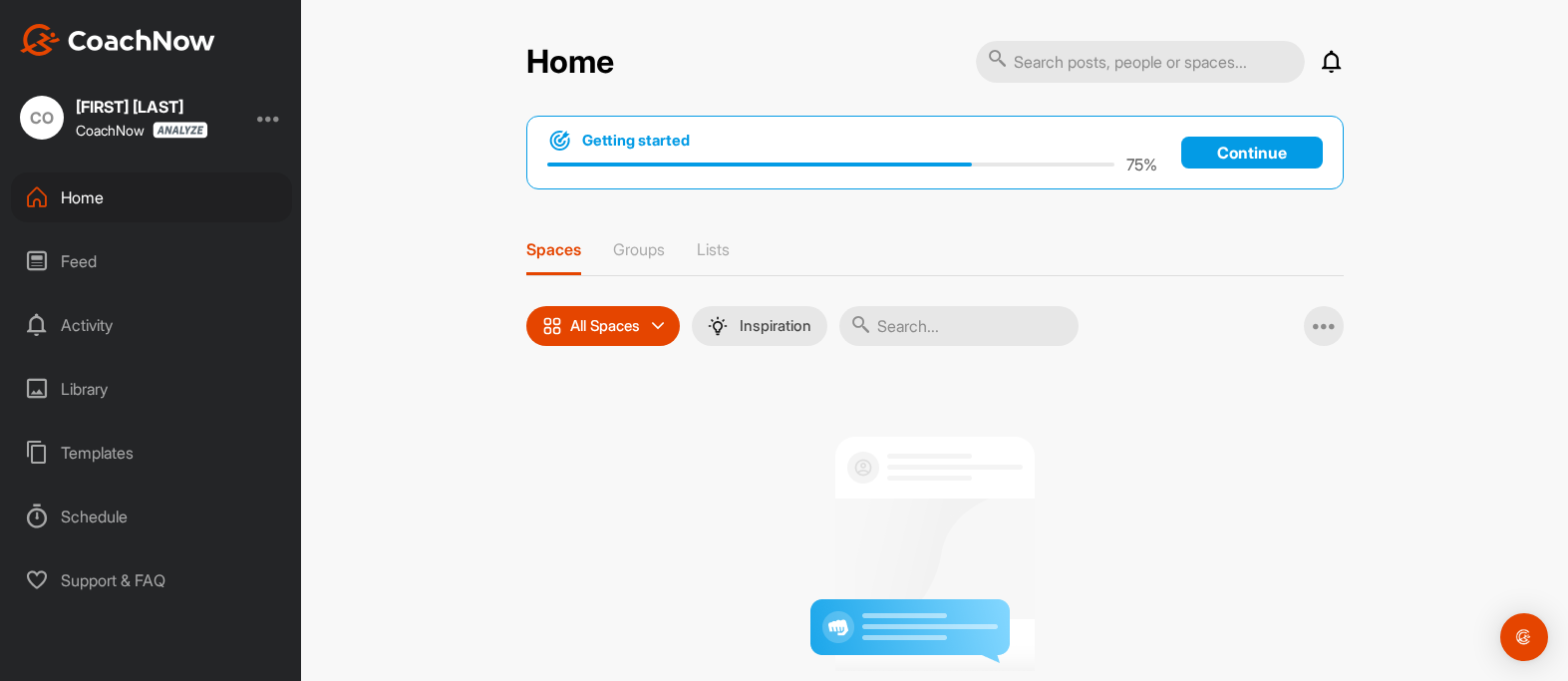 click on "All Spaces" at bounding box center (605, 326) 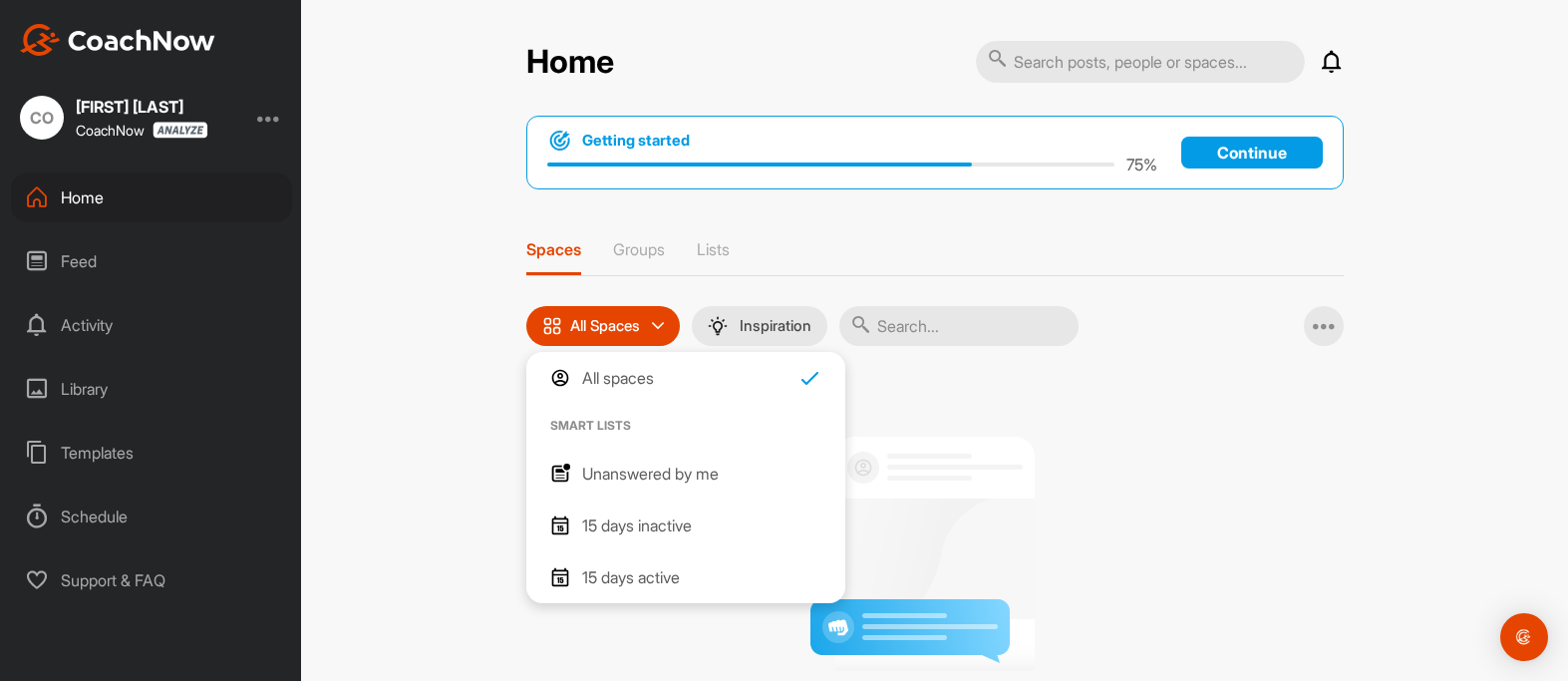 click on "Unanswered by me" at bounding box center (650, 474) 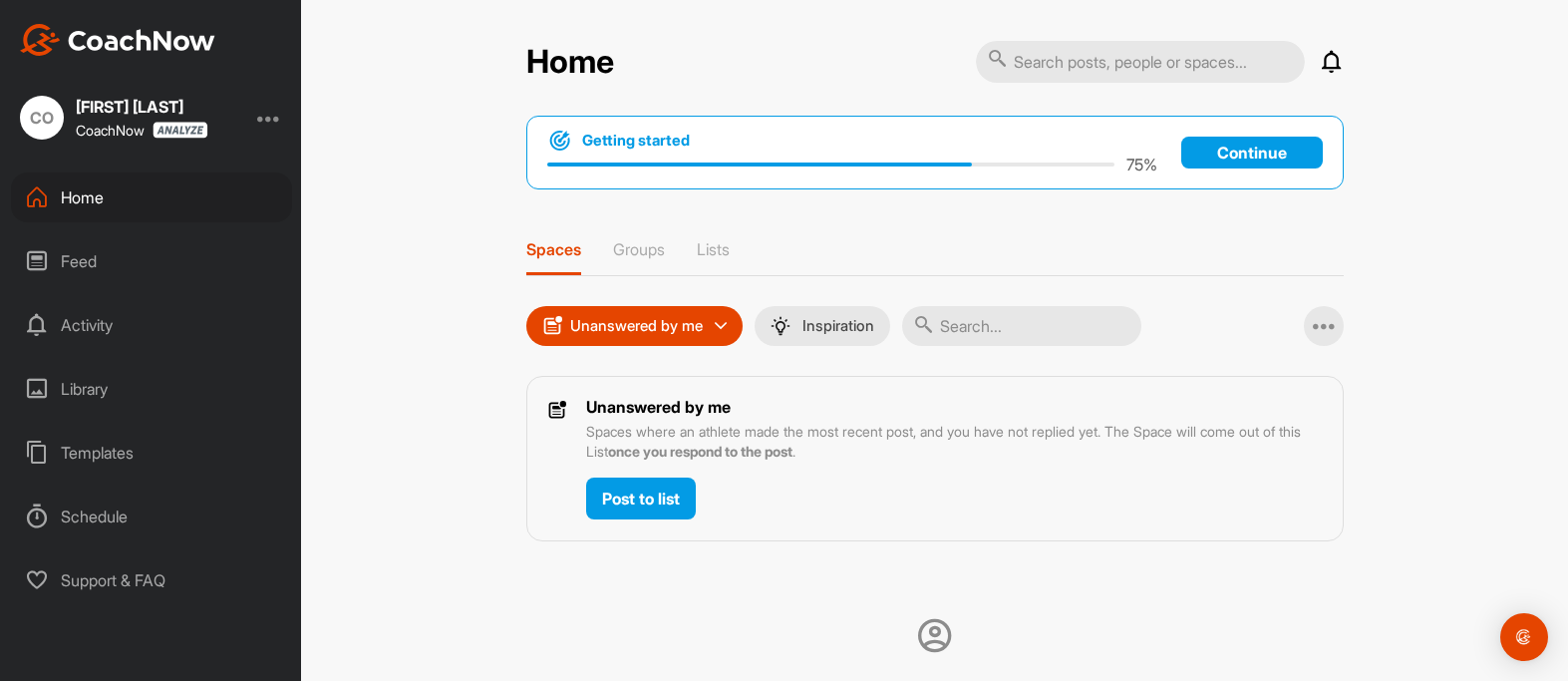 click on "Continue" at bounding box center (1252, 153) 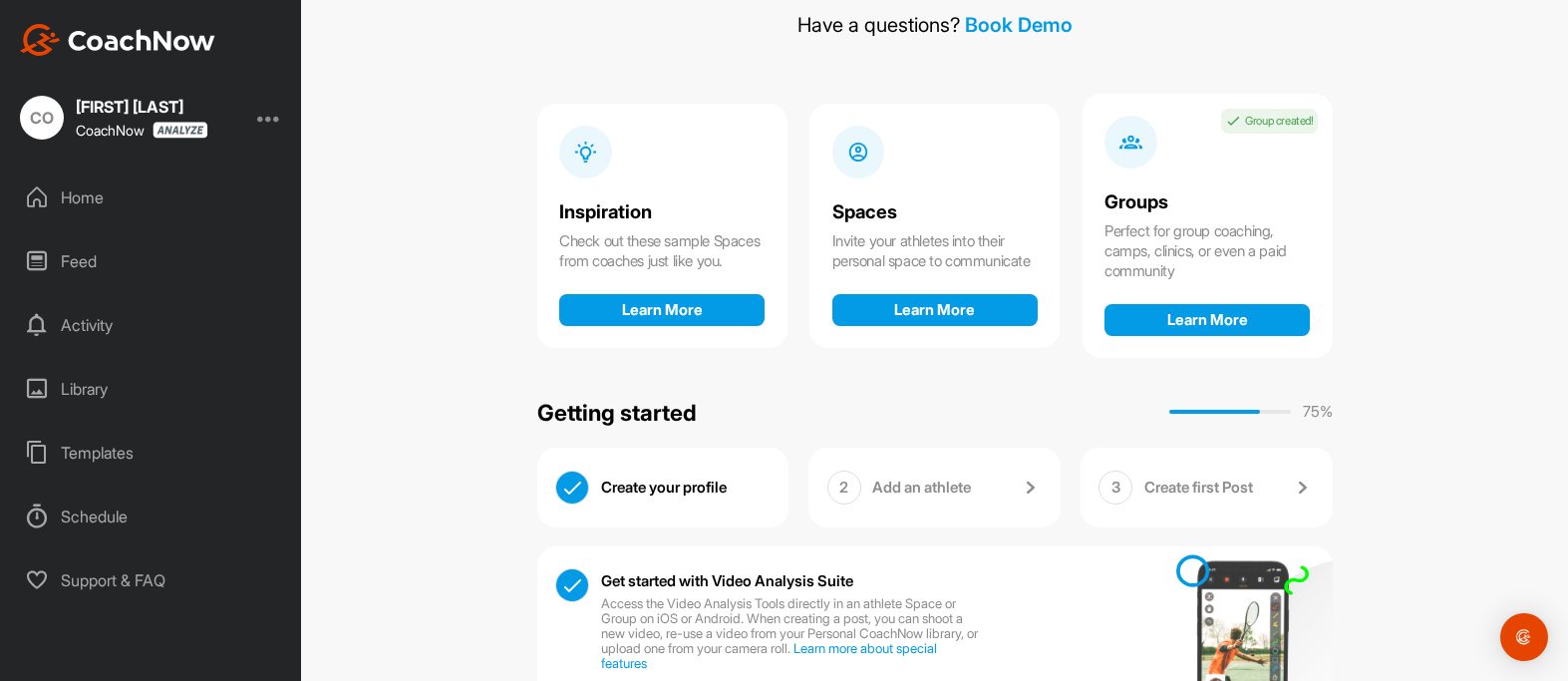 scroll, scrollTop: 242, scrollLeft: 0, axis: vertical 